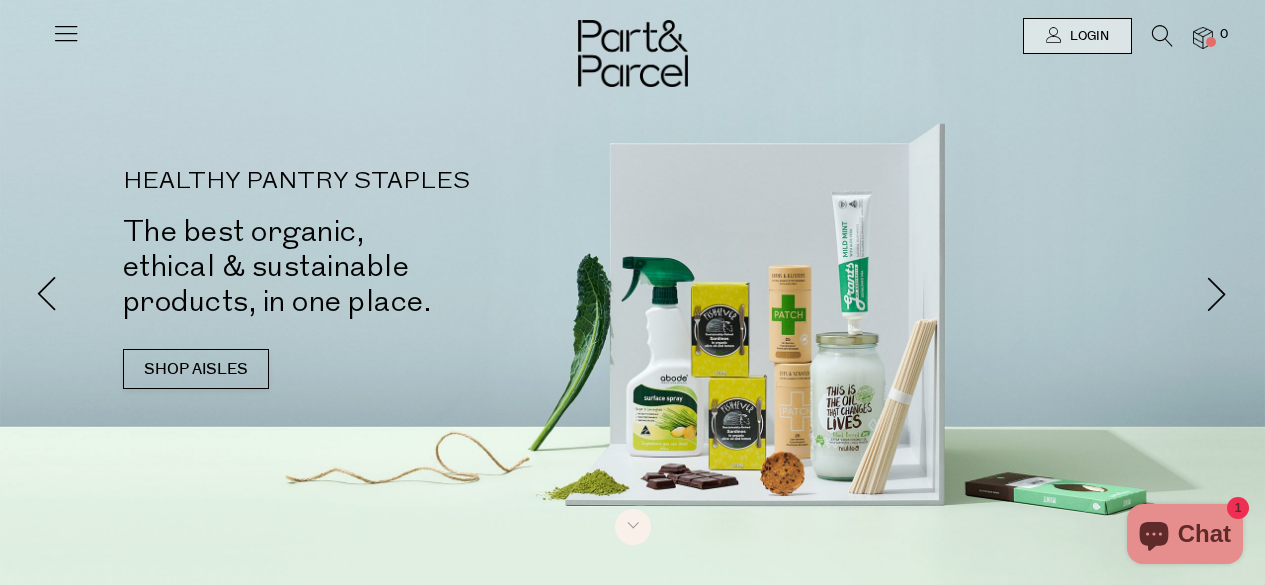 click at bounding box center [66, 33] 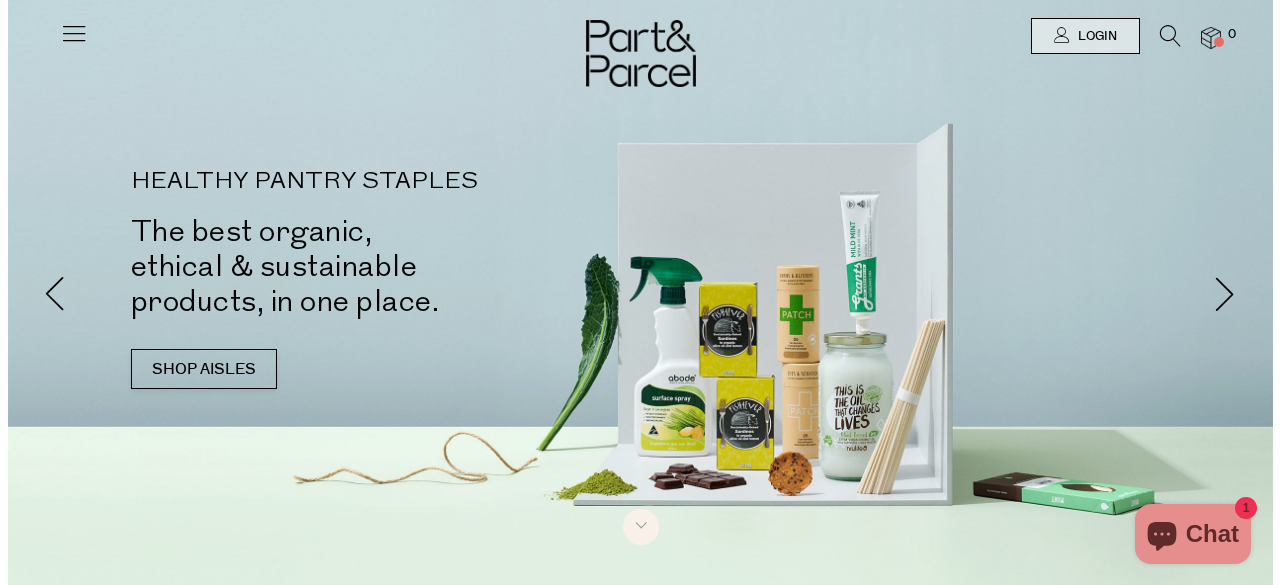 scroll, scrollTop: 0, scrollLeft: 0, axis: both 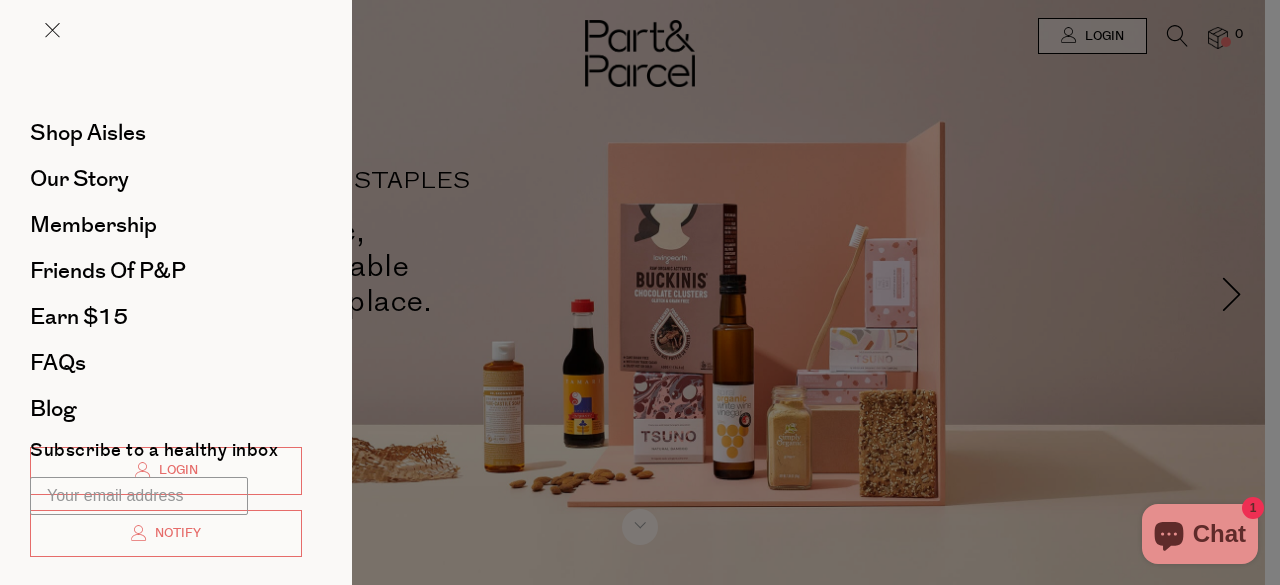 click at bounding box center [640, 292] 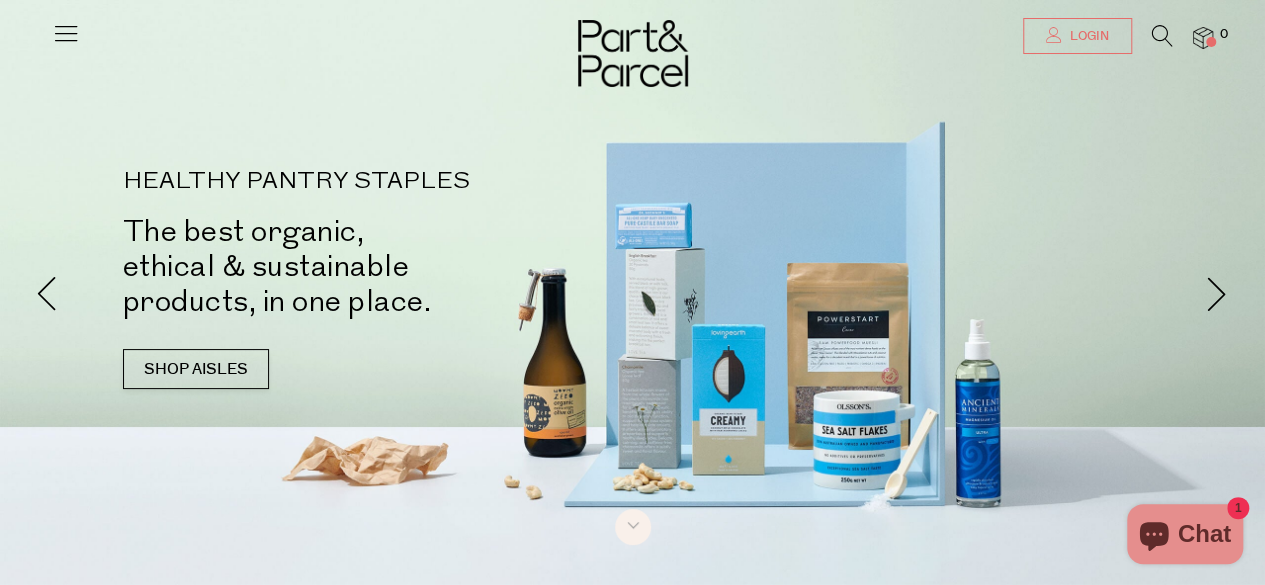 click on "Login" at bounding box center [1077, 36] 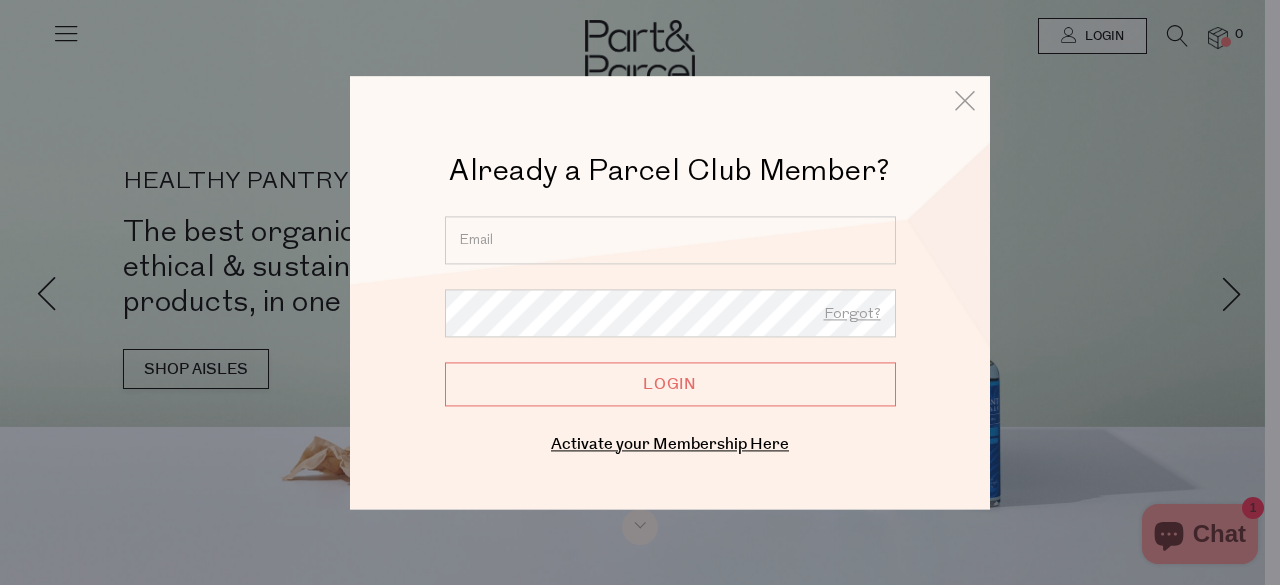 click at bounding box center [670, 240] 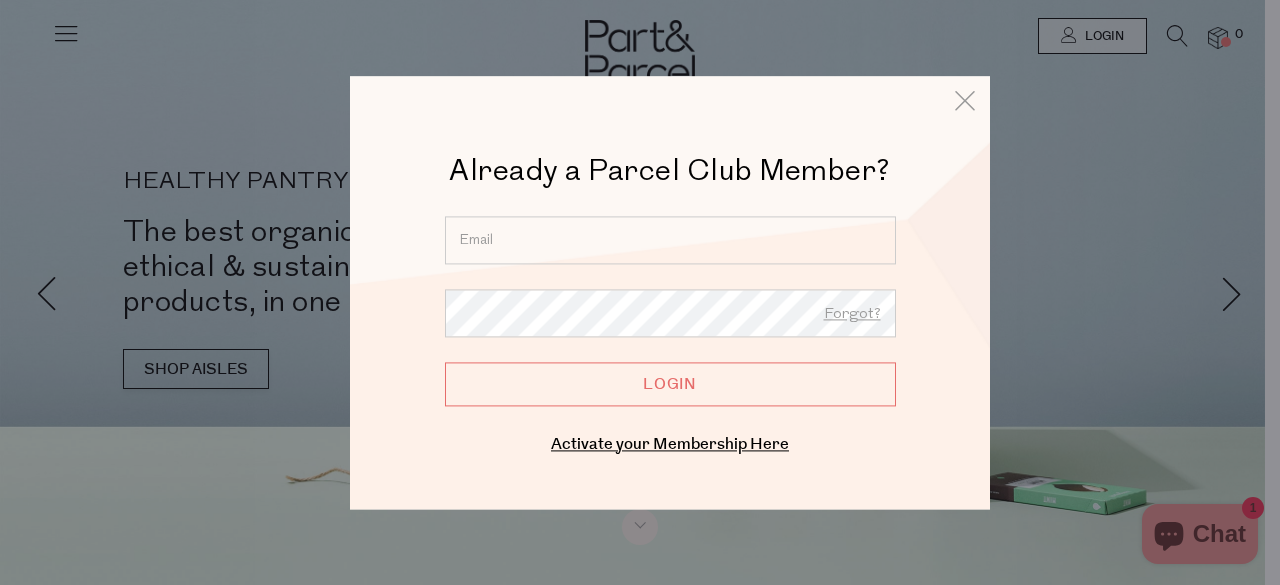 type on "lanahulse@outlook.com" 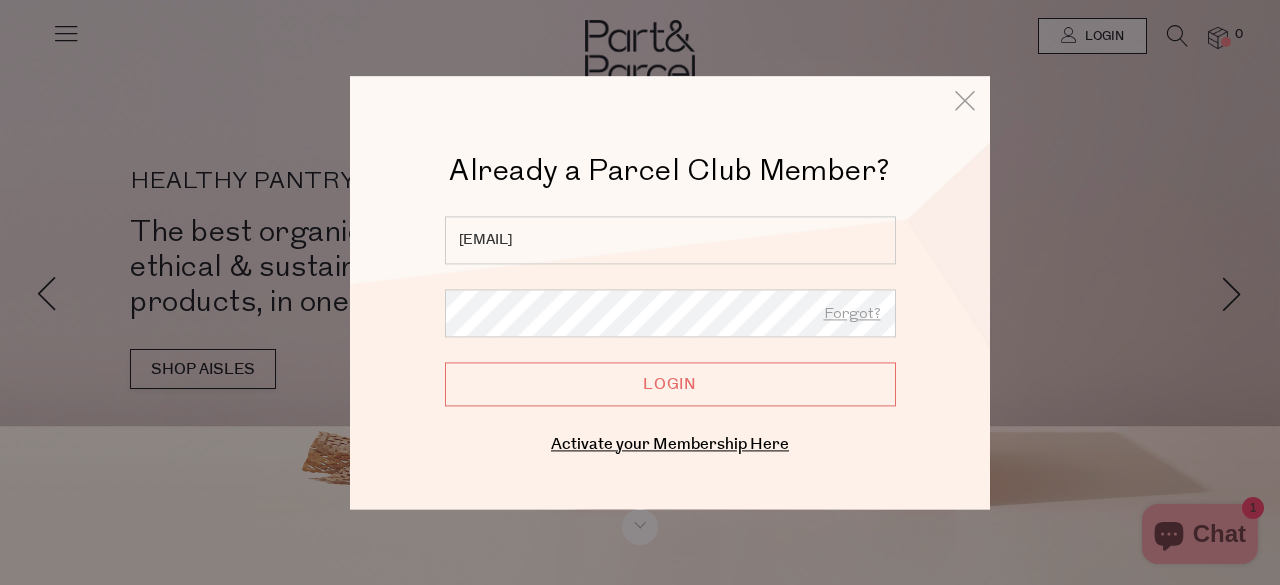 click on "Login" at bounding box center (670, 384) 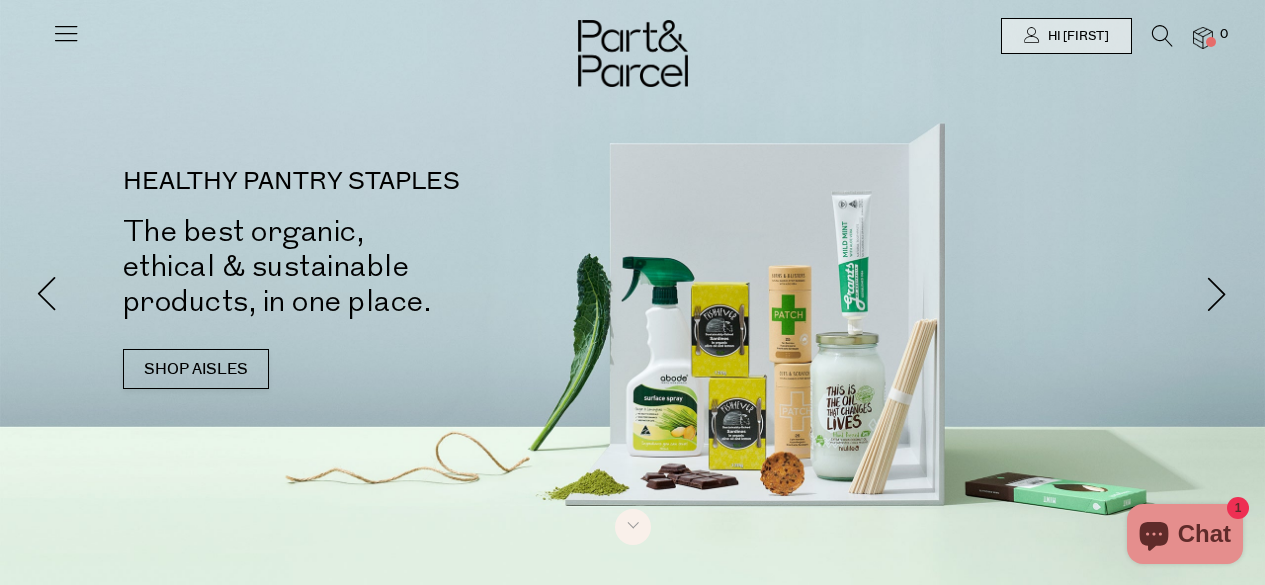 scroll, scrollTop: 0, scrollLeft: 0, axis: both 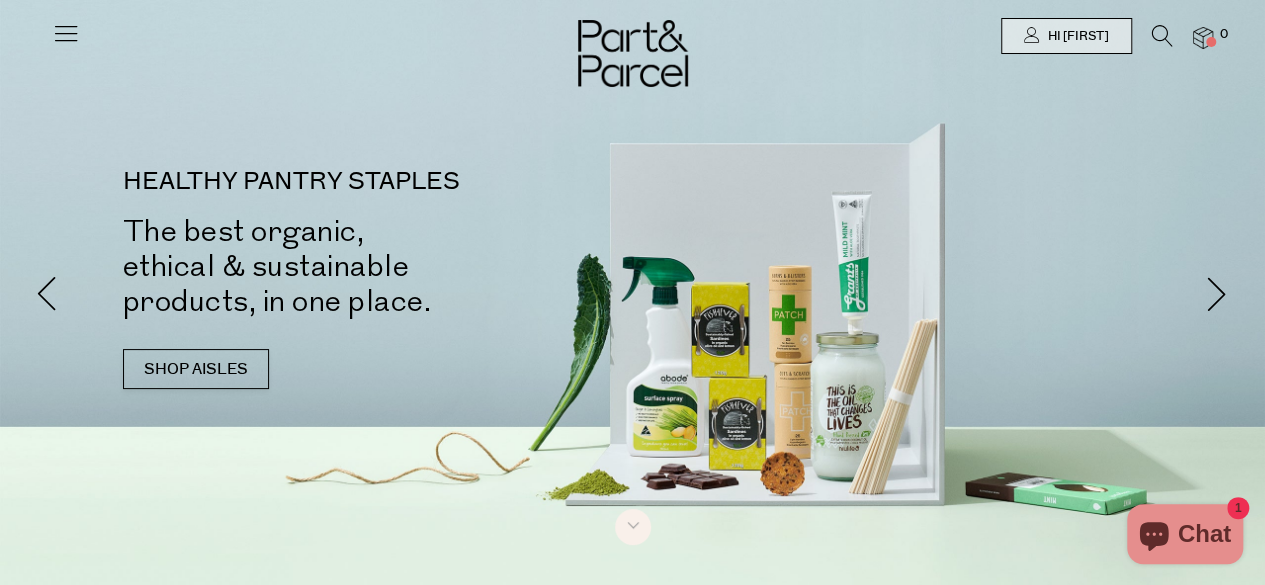 click at bounding box center [66, 33] 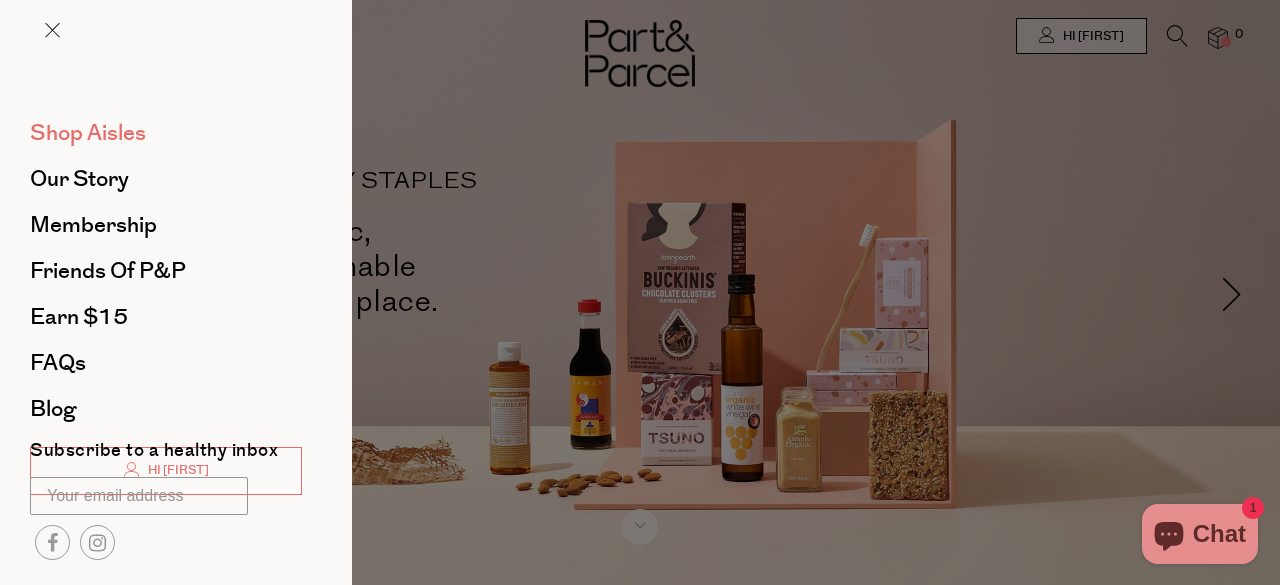 click on "Shop Aisles" at bounding box center [88, 133] 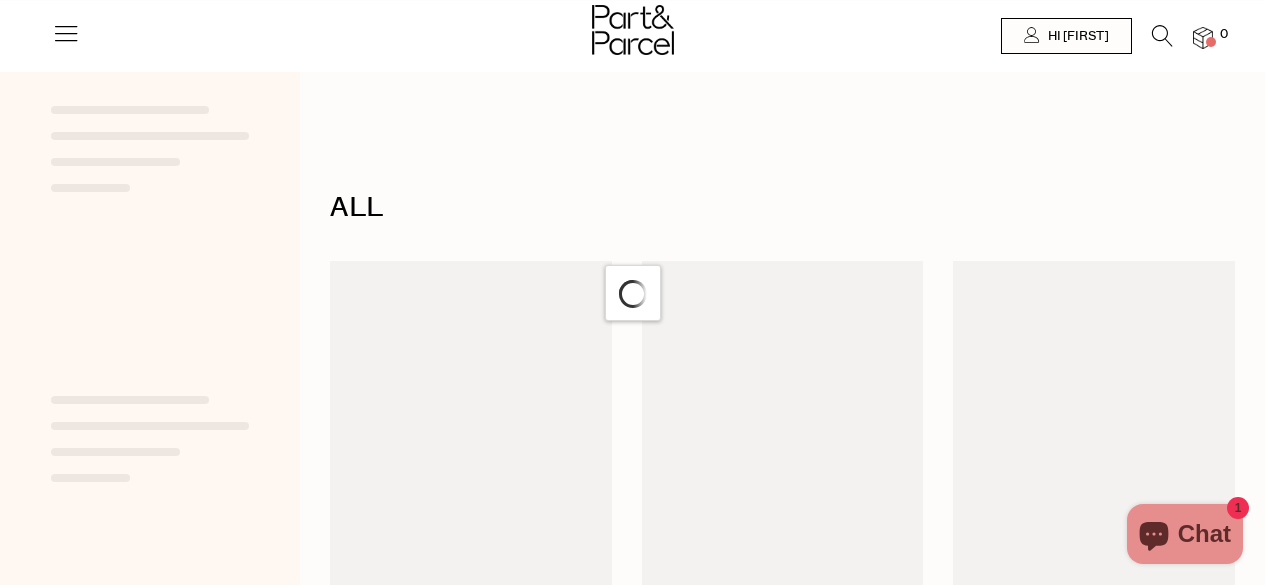 scroll, scrollTop: 0, scrollLeft: 0, axis: both 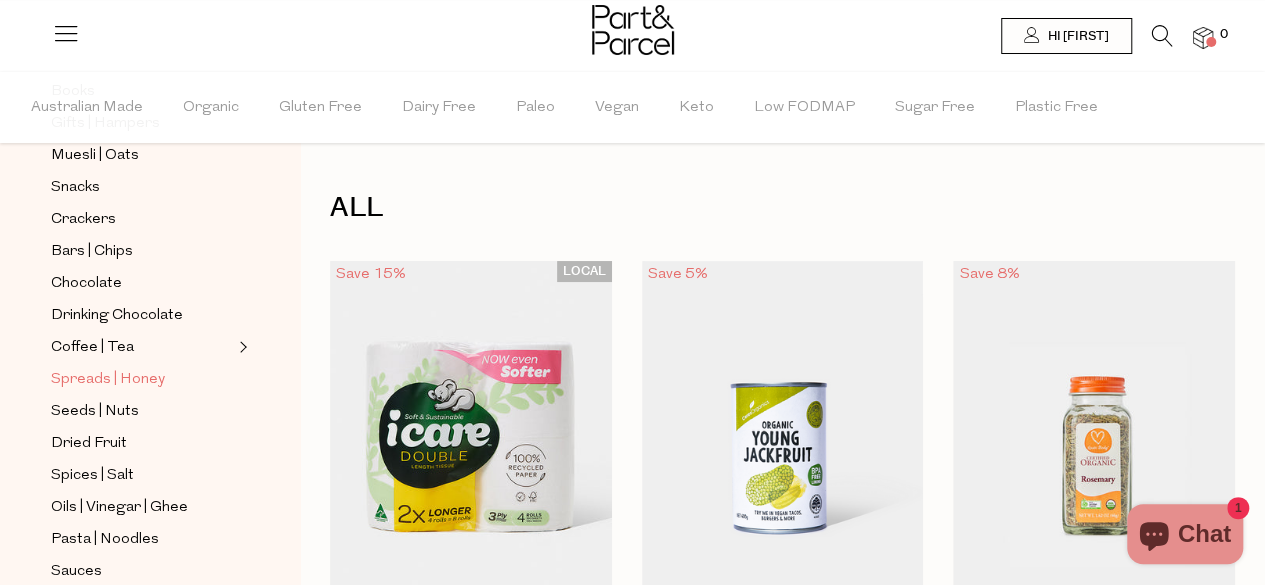 click on "Spreads | Honey" at bounding box center [108, 380] 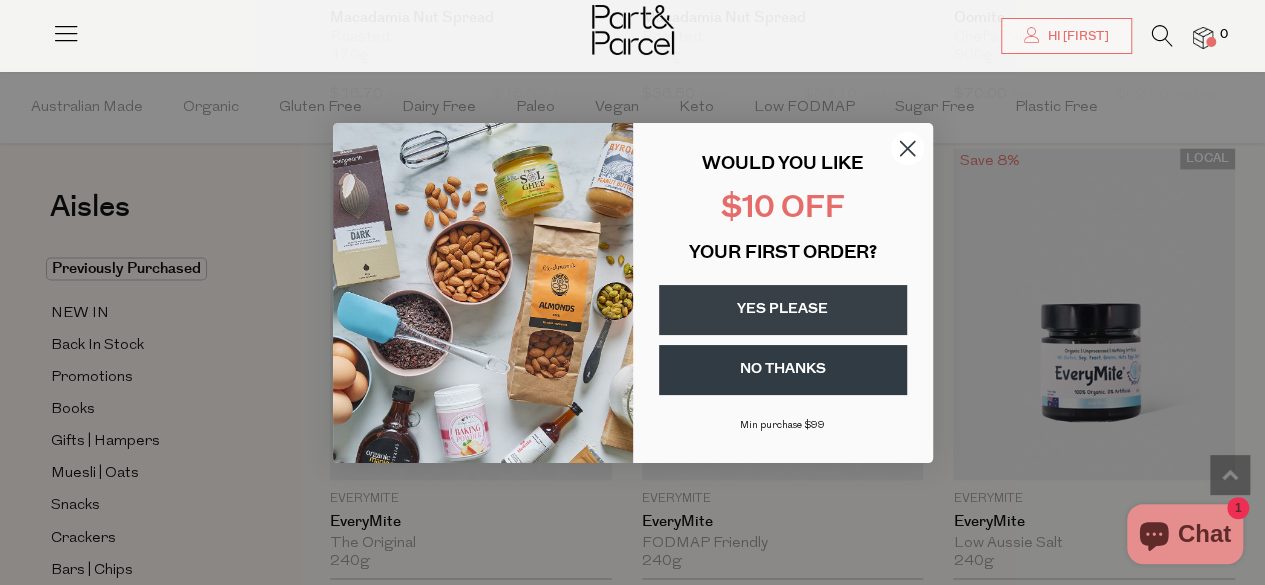 scroll, scrollTop: 5157, scrollLeft: 0, axis: vertical 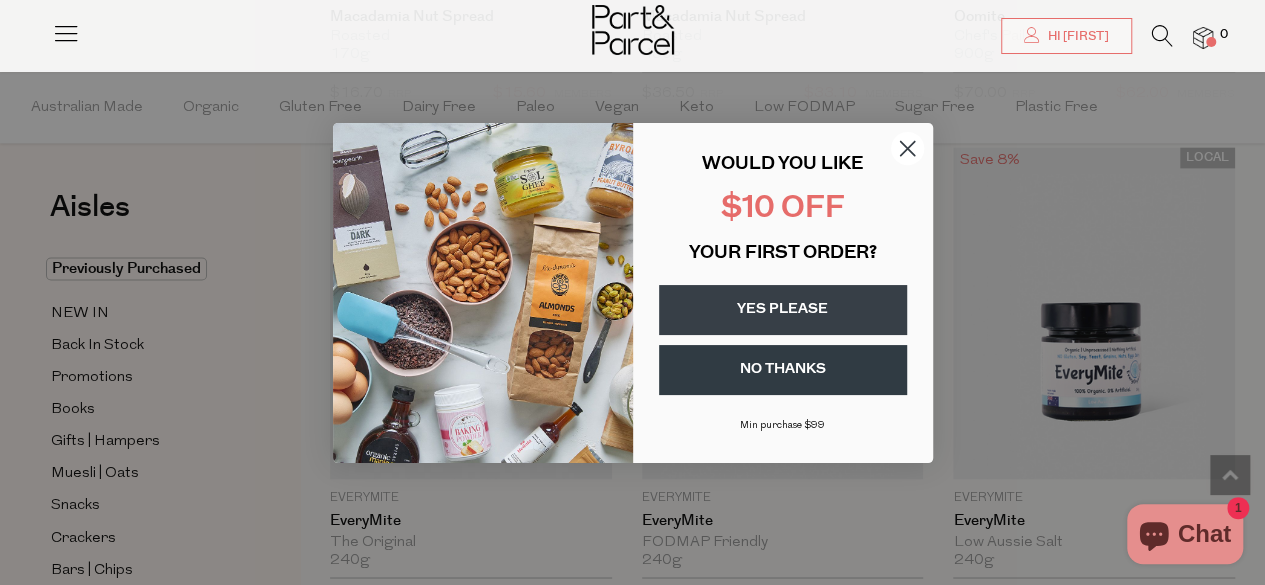 click 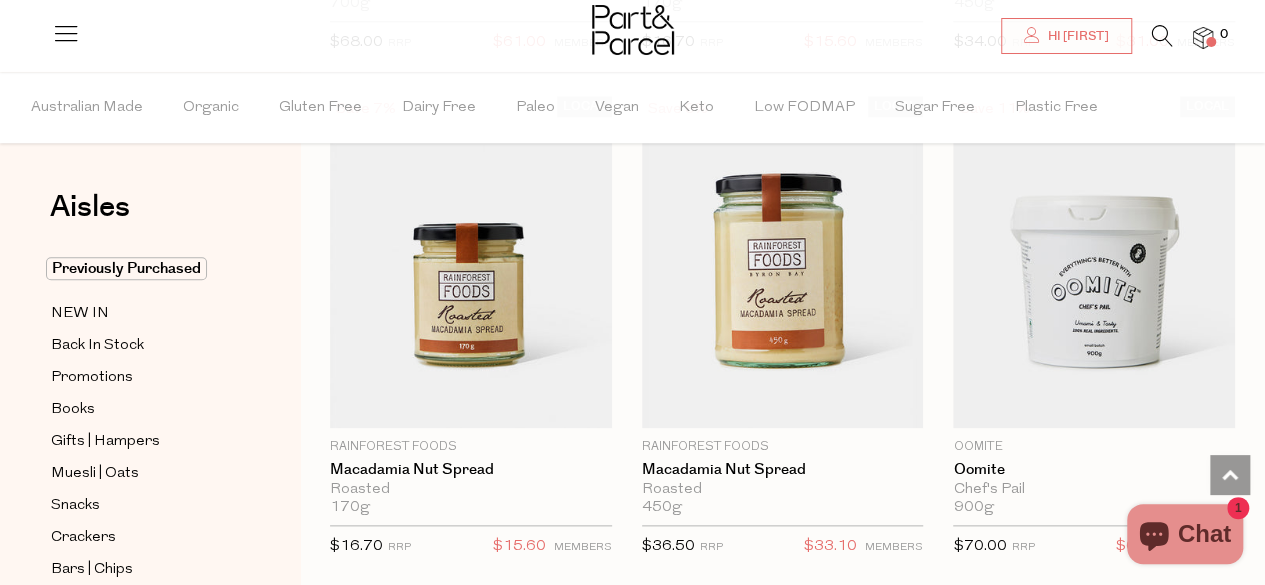 scroll, scrollTop: 4698, scrollLeft: 0, axis: vertical 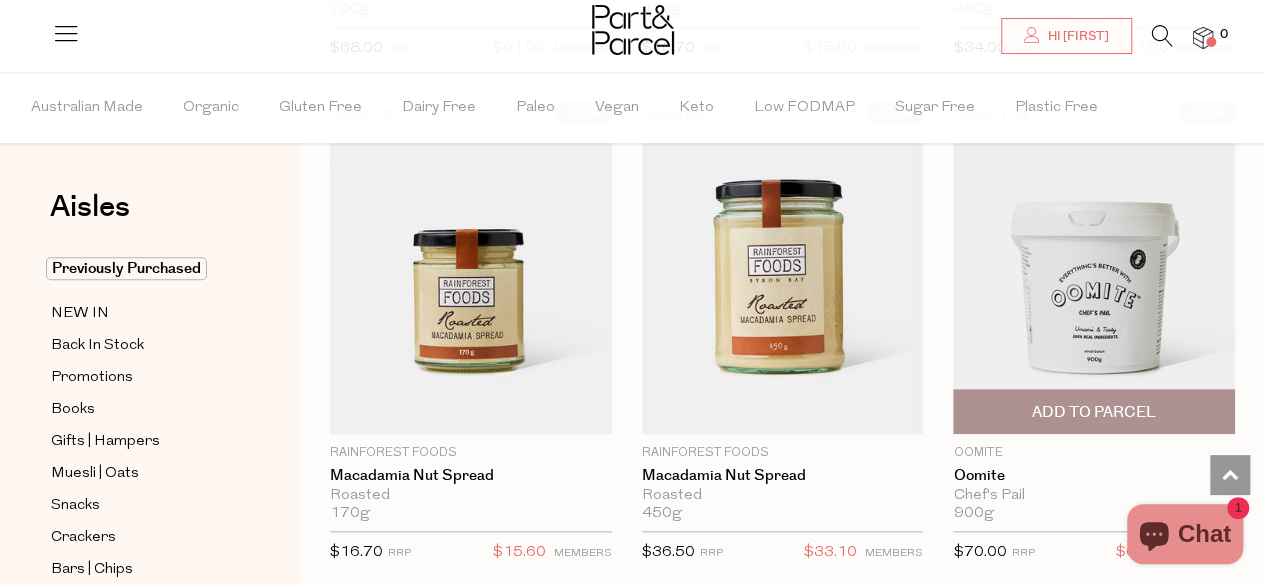click at bounding box center (1094, 267) 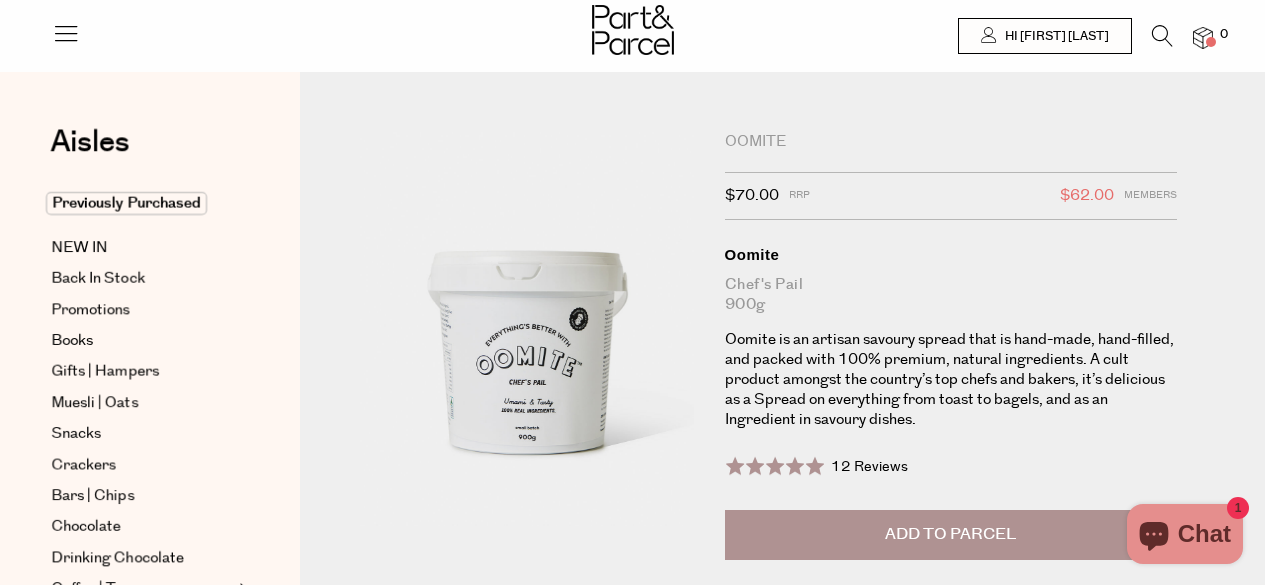 scroll, scrollTop: 0, scrollLeft: 0, axis: both 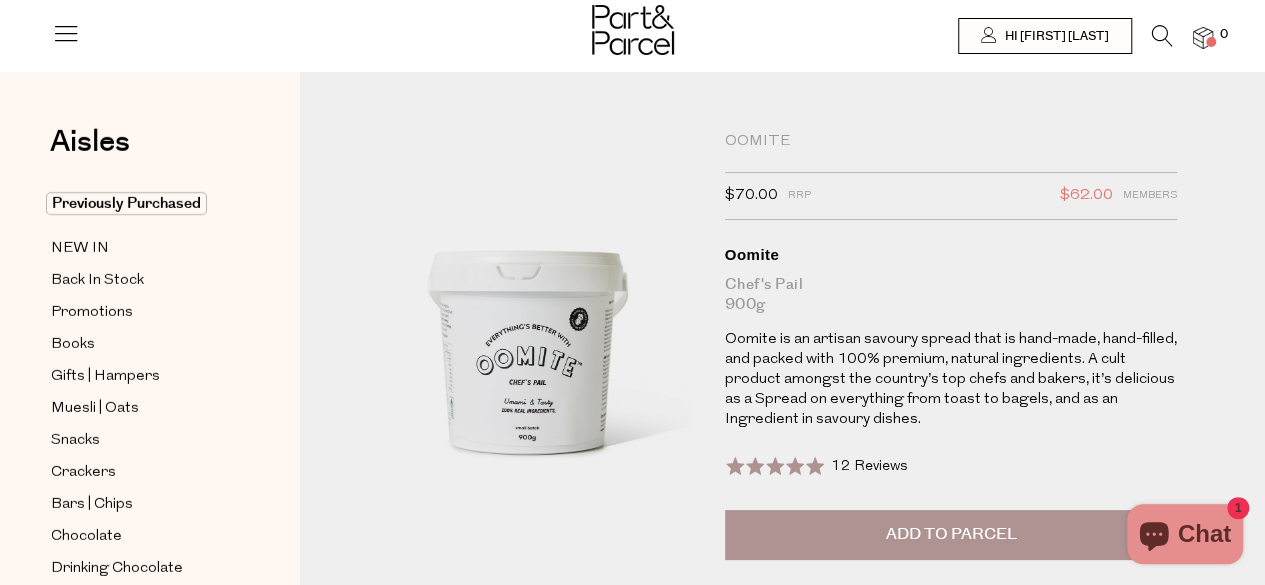 click on "Add to Parcel" at bounding box center [950, 534] 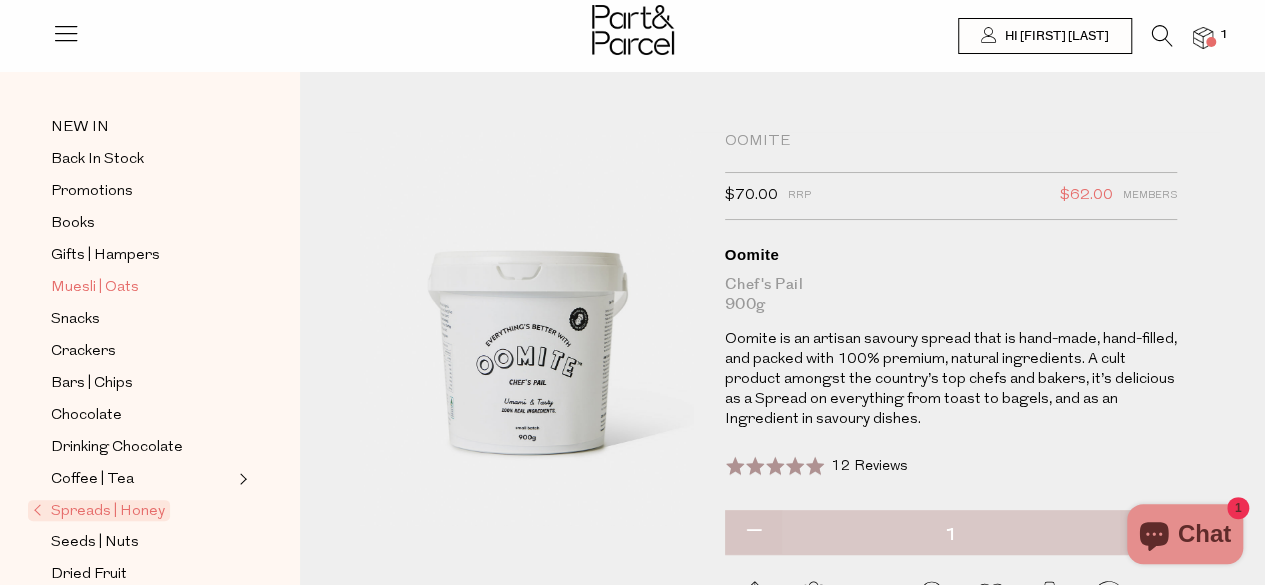 scroll, scrollTop: 122, scrollLeft: 0, axis: vertical 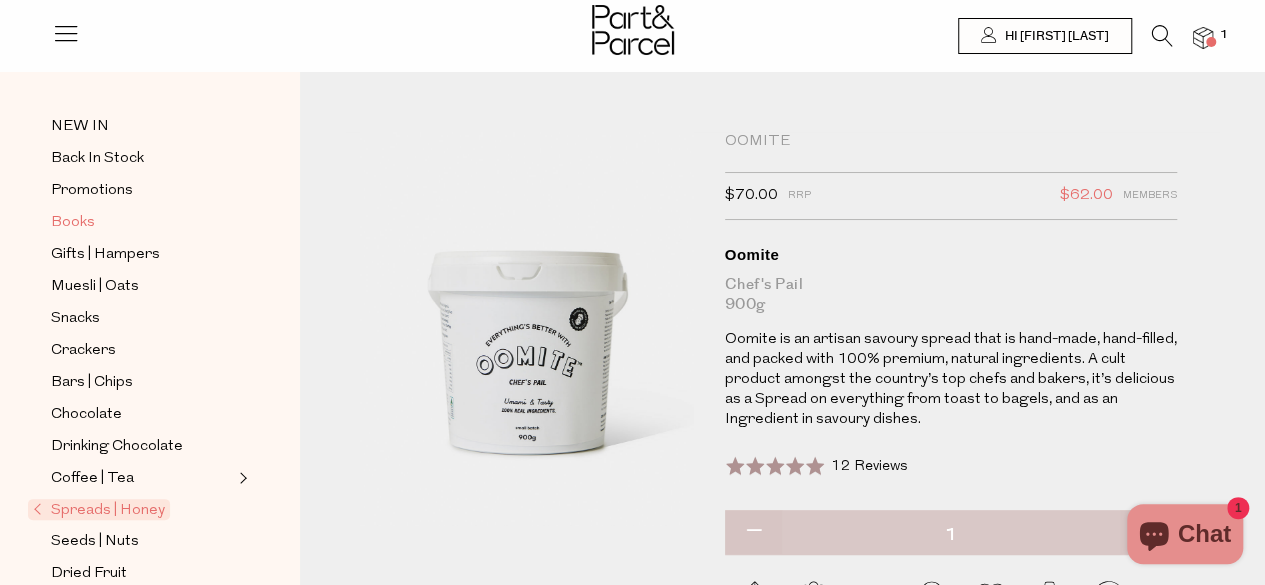 click on "Books" at bounding box center (73, 223) 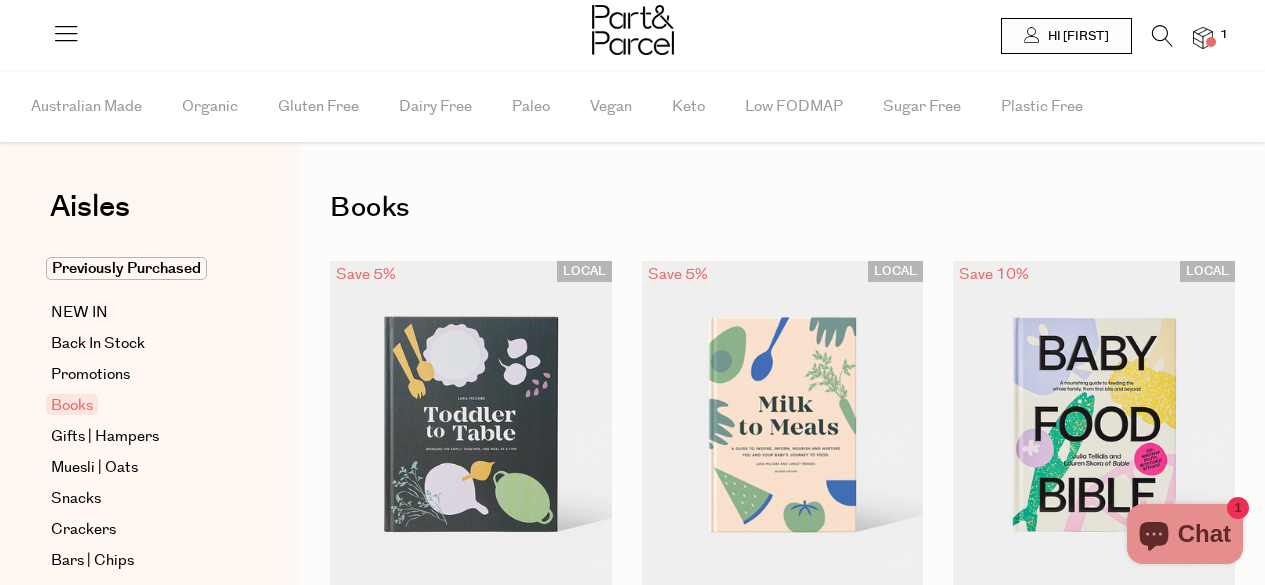 scroll, scrollTop: 0, scrollLeft: 0, axis: both 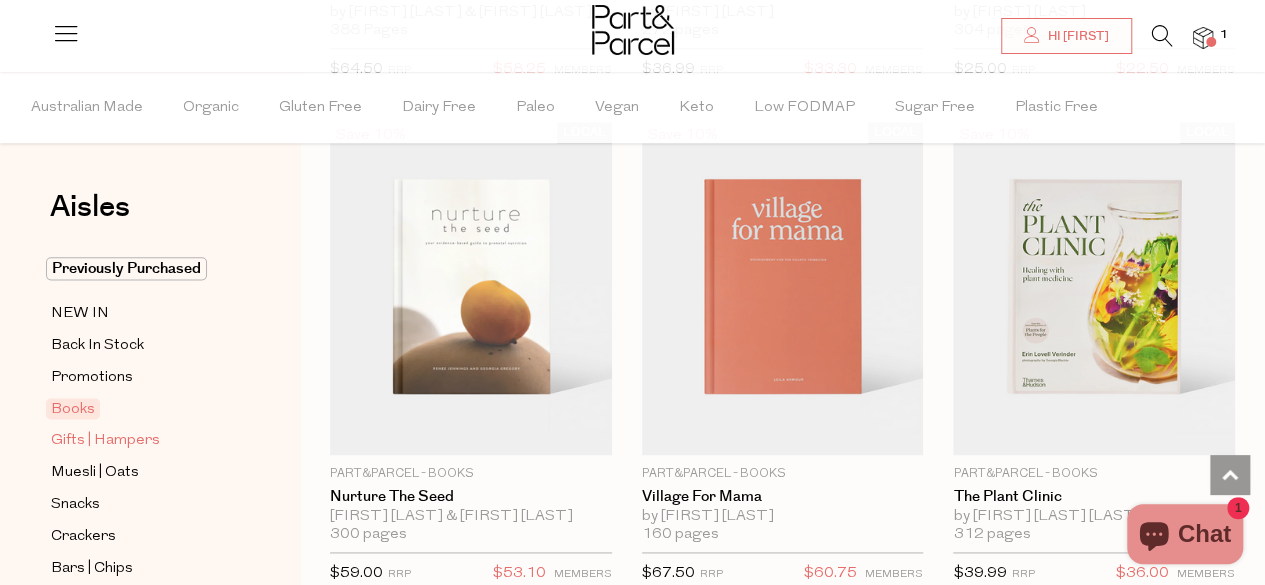 click on "Gifts | Hampers" at bounding box center (105, 441) 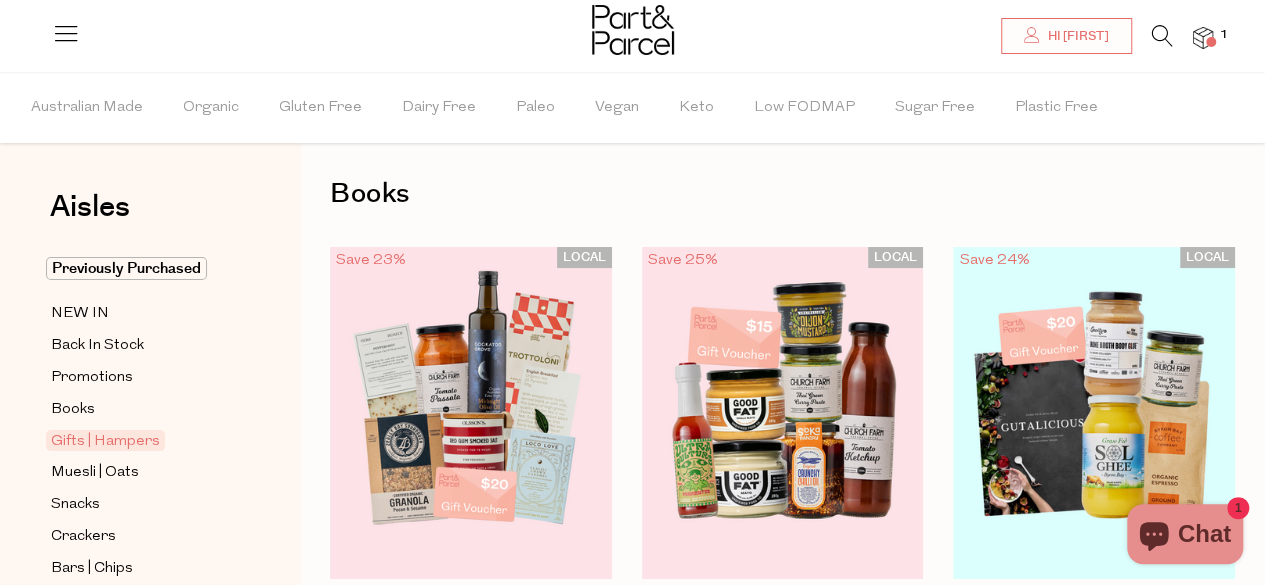 scroll, scrollTop: 0, scrollLeft: 0, axis: both 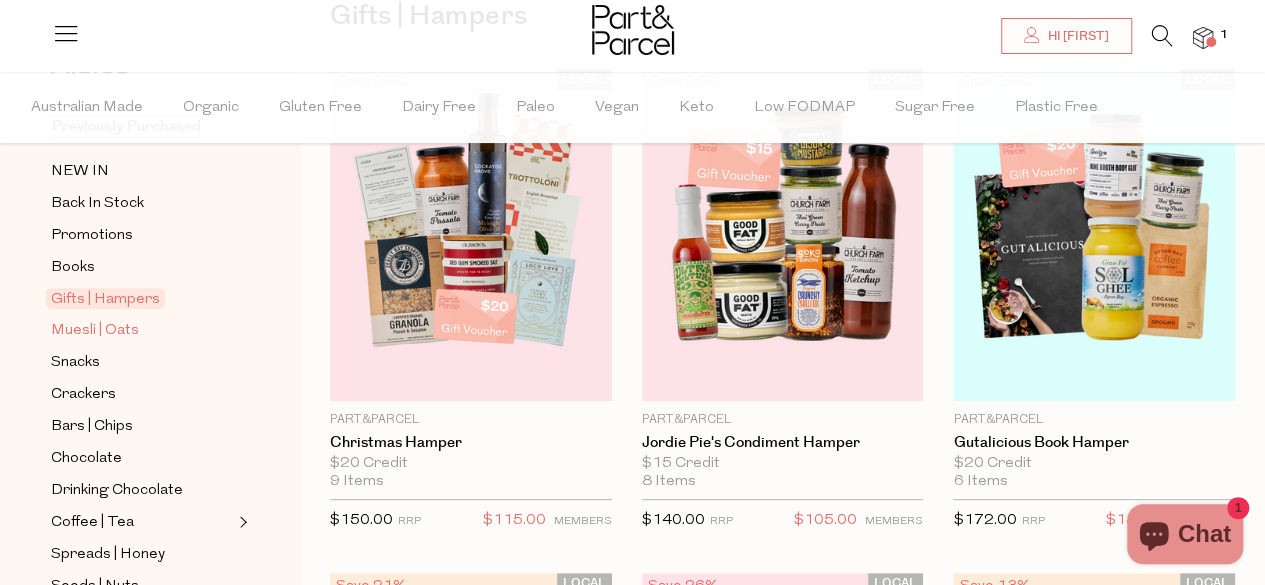 click on "Muesli | Oats" at bounding box center (95, 331) 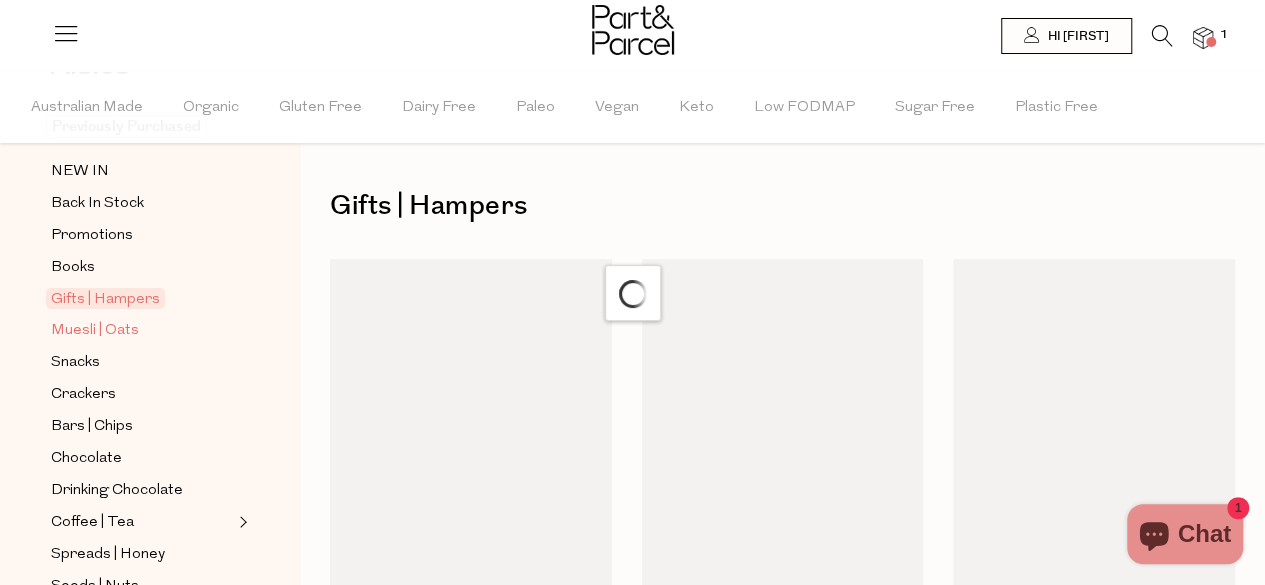 scroll, scrollTop: 0, scrollLeft: 0, axis: both 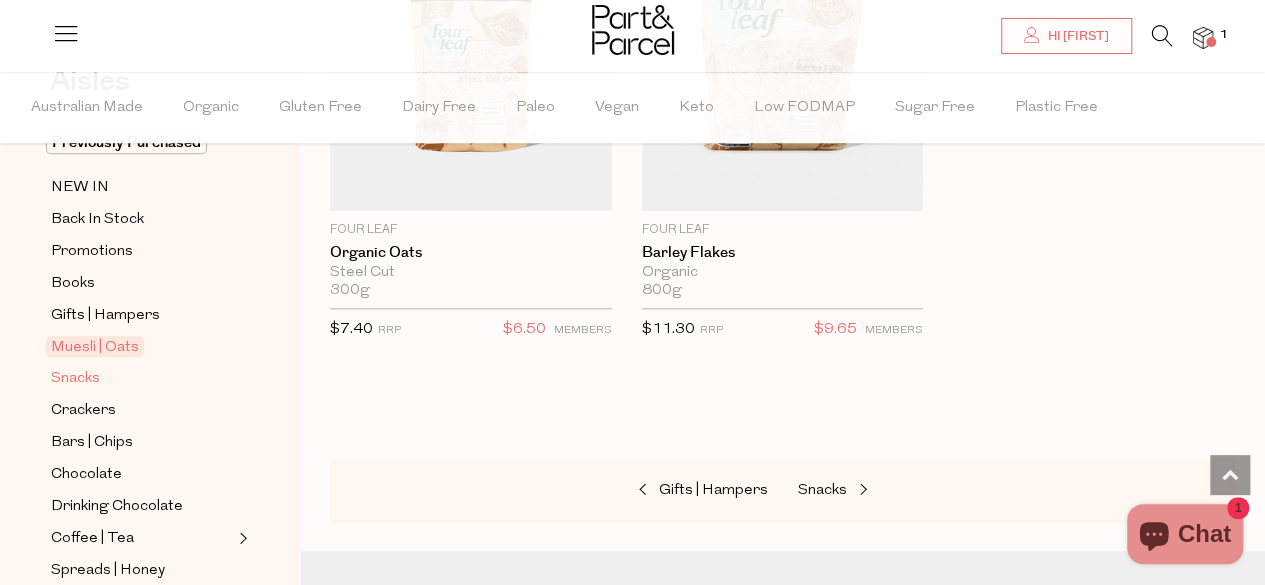 click on "Snacks" at bounding box center [75, 379] 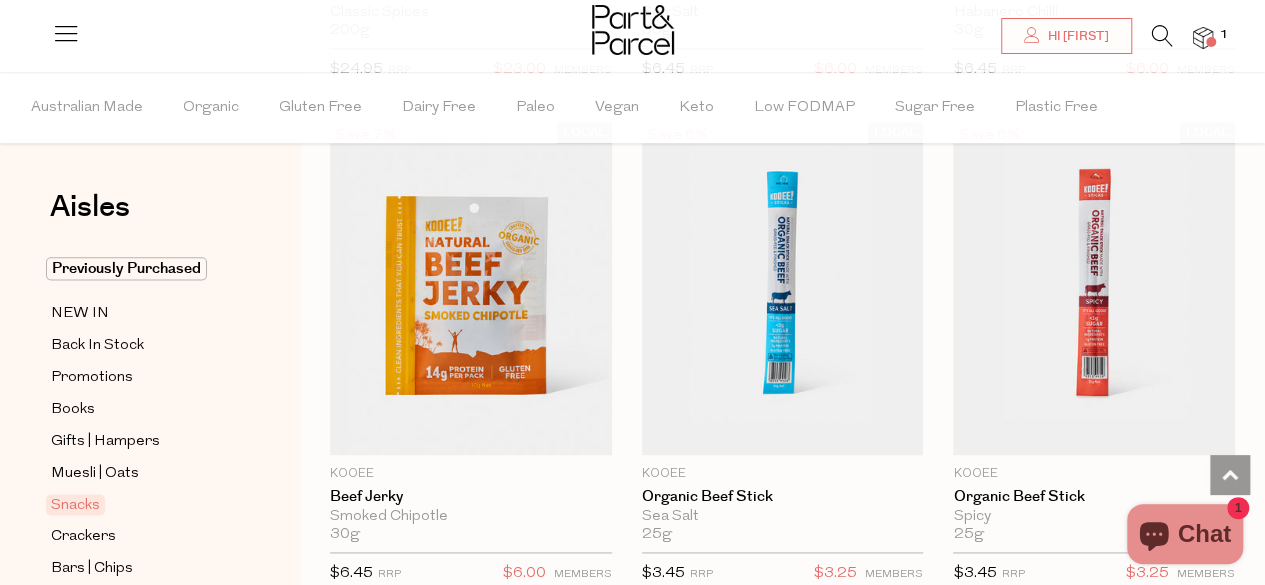 scroll, scrollTop: 1150, scrollLeft: 0, axis: vertical 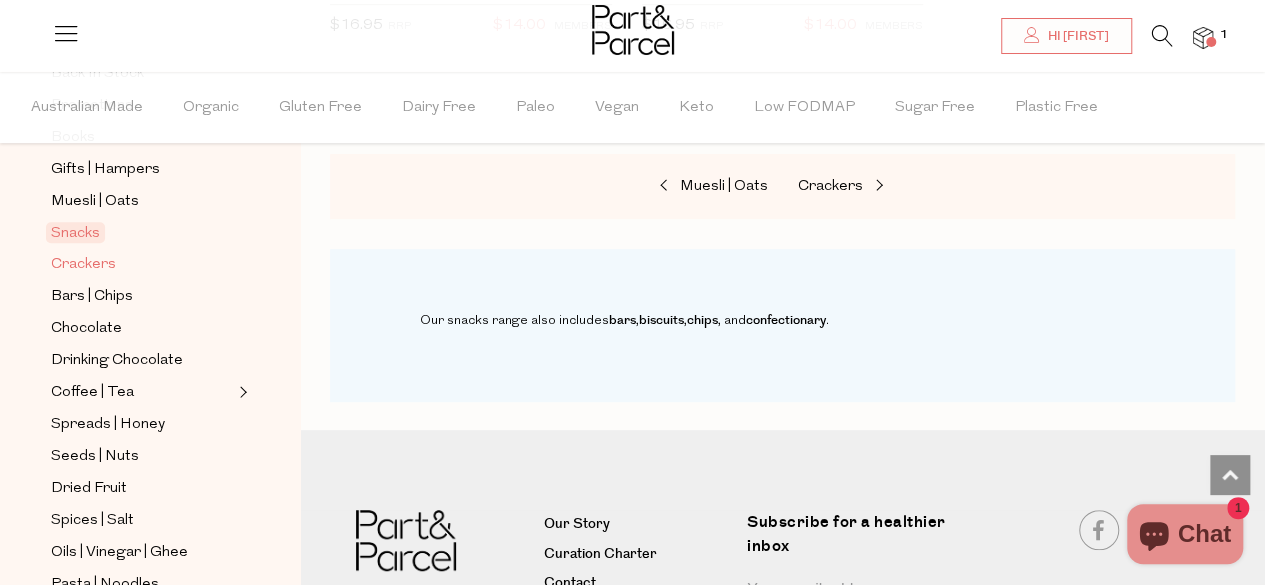 click on "Crackers" at bounding box center [83, 265] 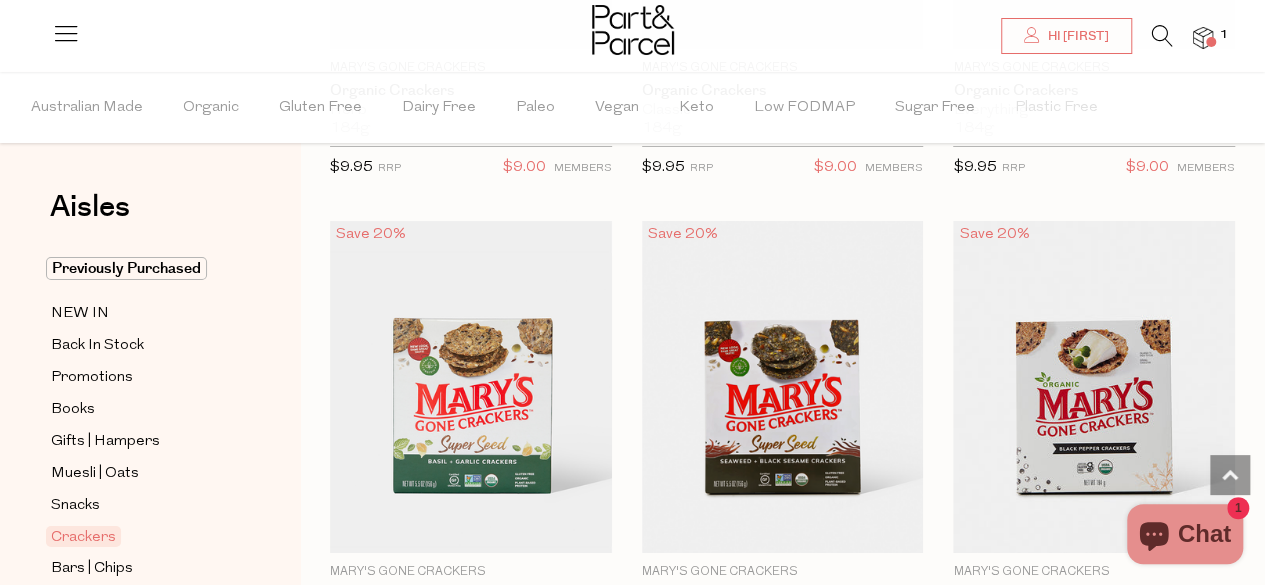 scroll, scrollTop: 3572, scrollLeft: 0, axis: vertical 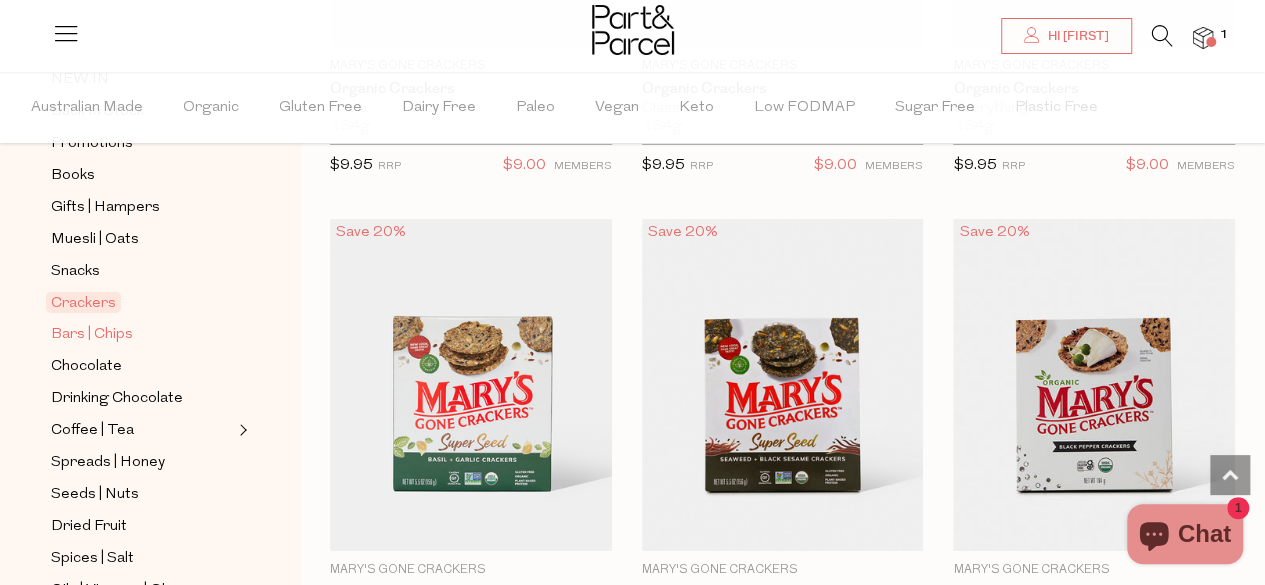 click on "Bars | Chips" at bounding box center [92, 335] 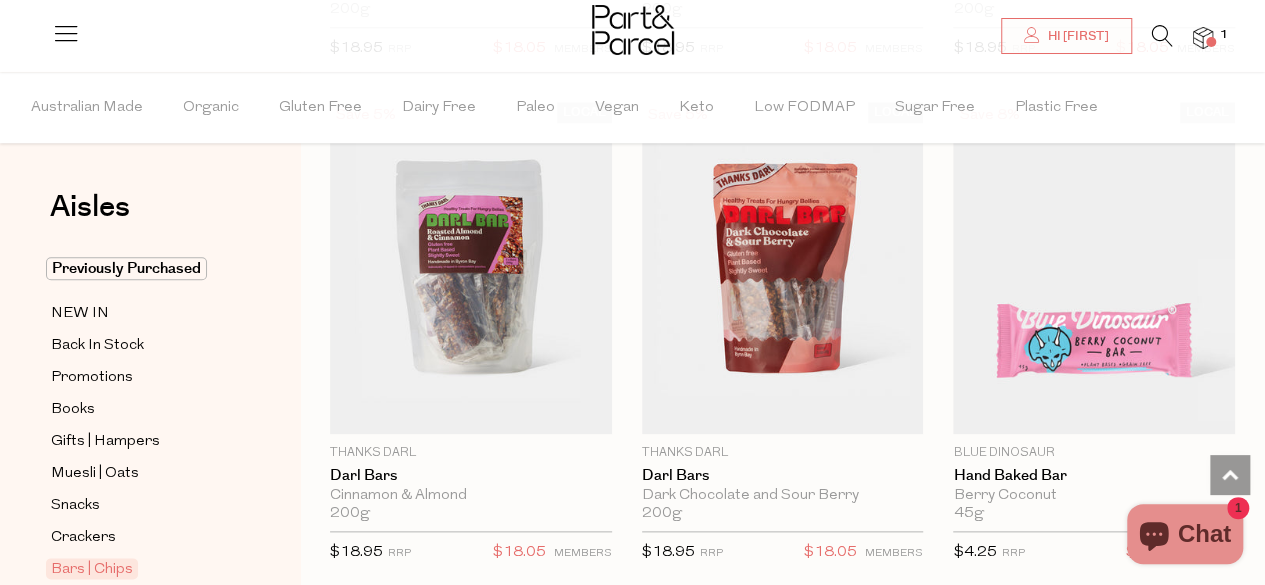 scroll, scrollTop: 4708, scrollLeft: 0, axis: vertical 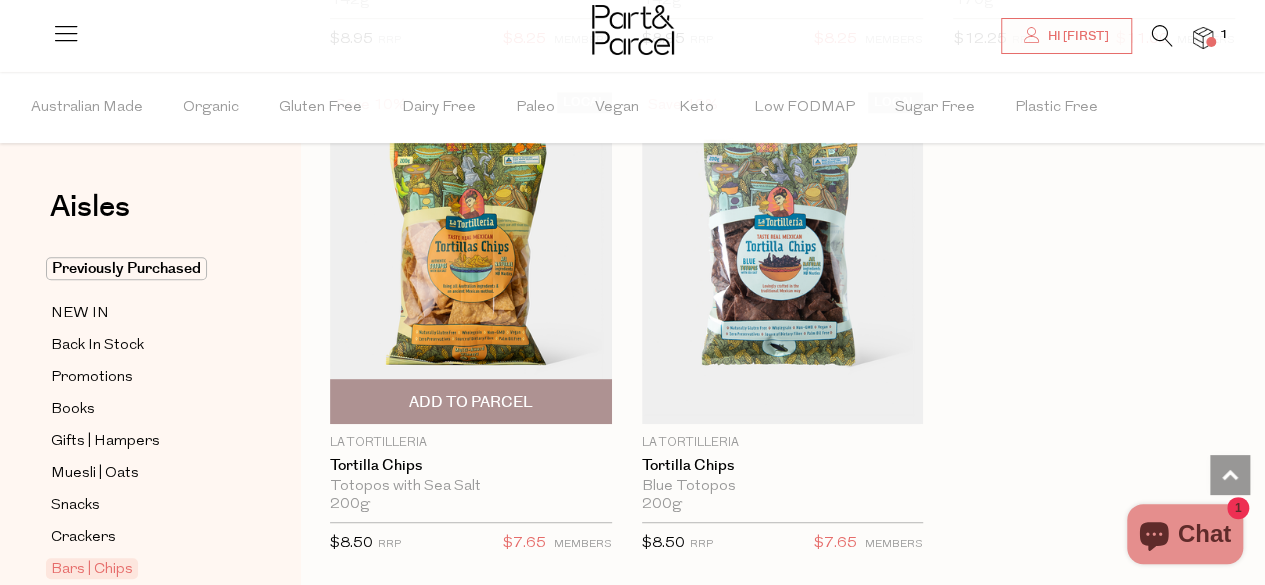 click on "Add To Parcel" at bounding box center (471, 402) 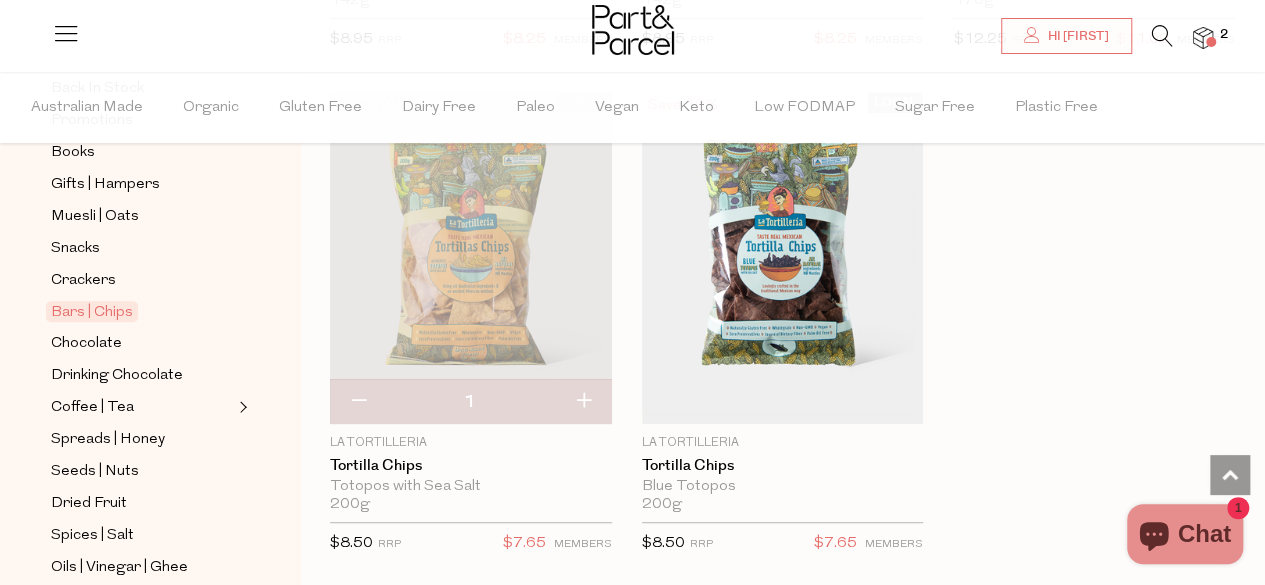 scroll, scrollTop: 262, scrollLeft: 0, axis: vertical 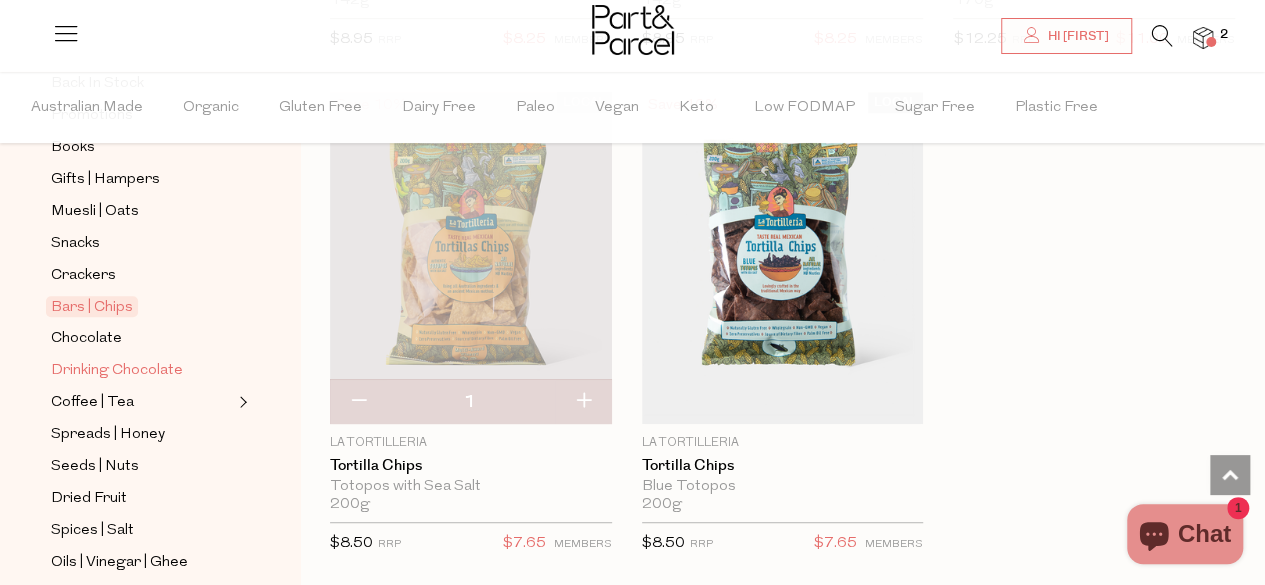 click on "Drinking Chocolate" at bounding box center [117, 371] 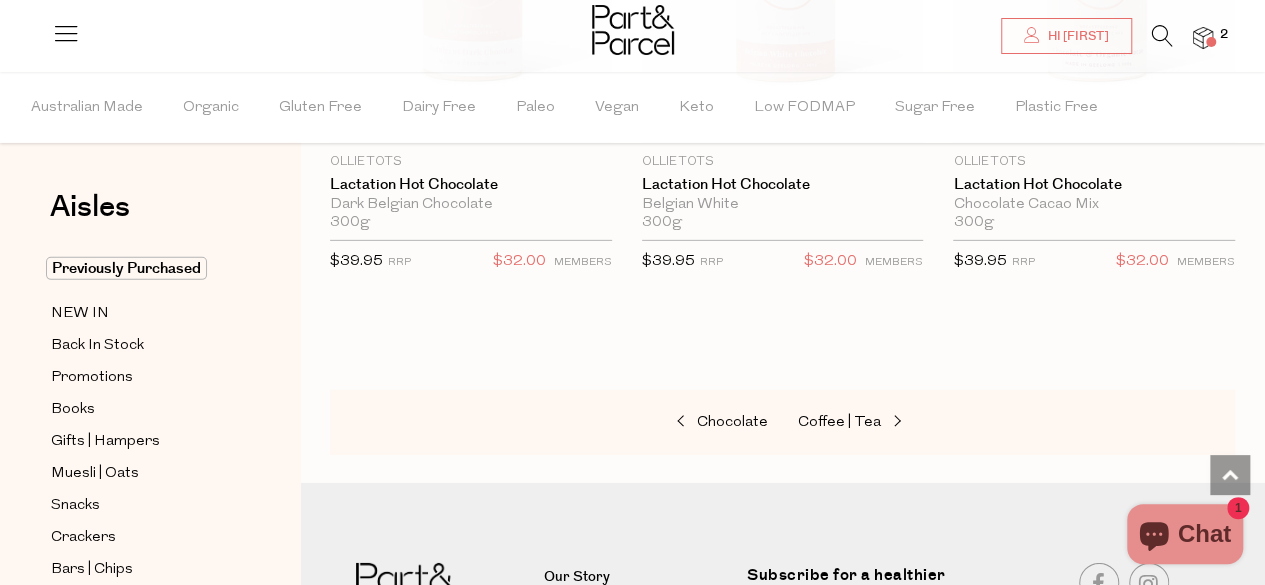 scroll, scrollTop: 2973, scrollLeft: 0, axis: vertical 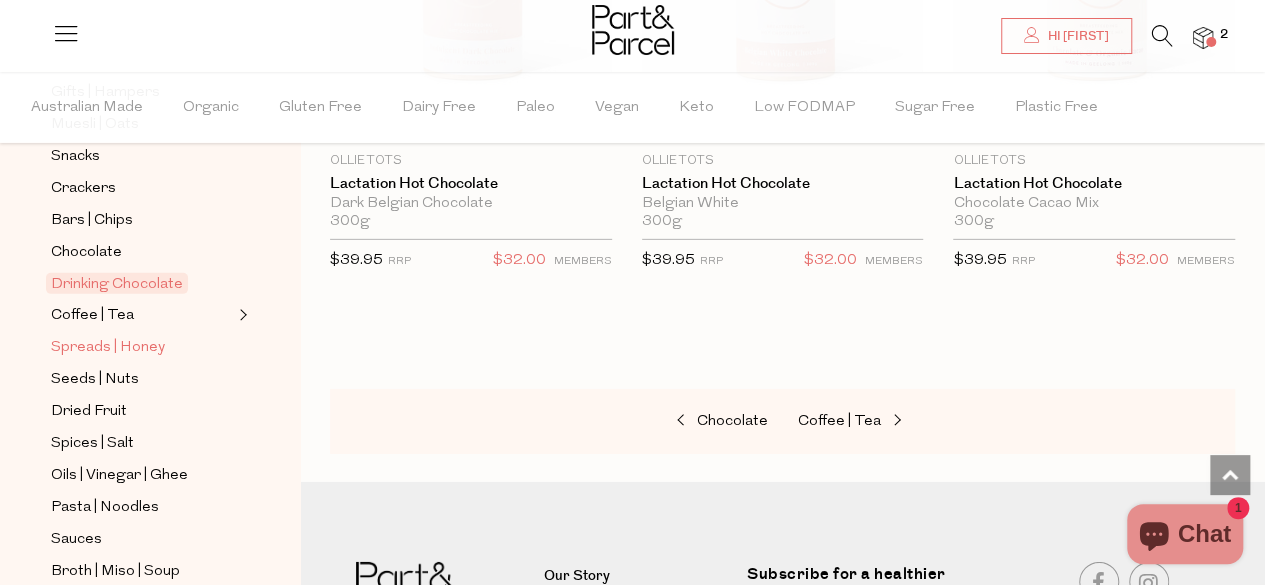 click on "Spreads | Honey" at bounding box center (108, 348) 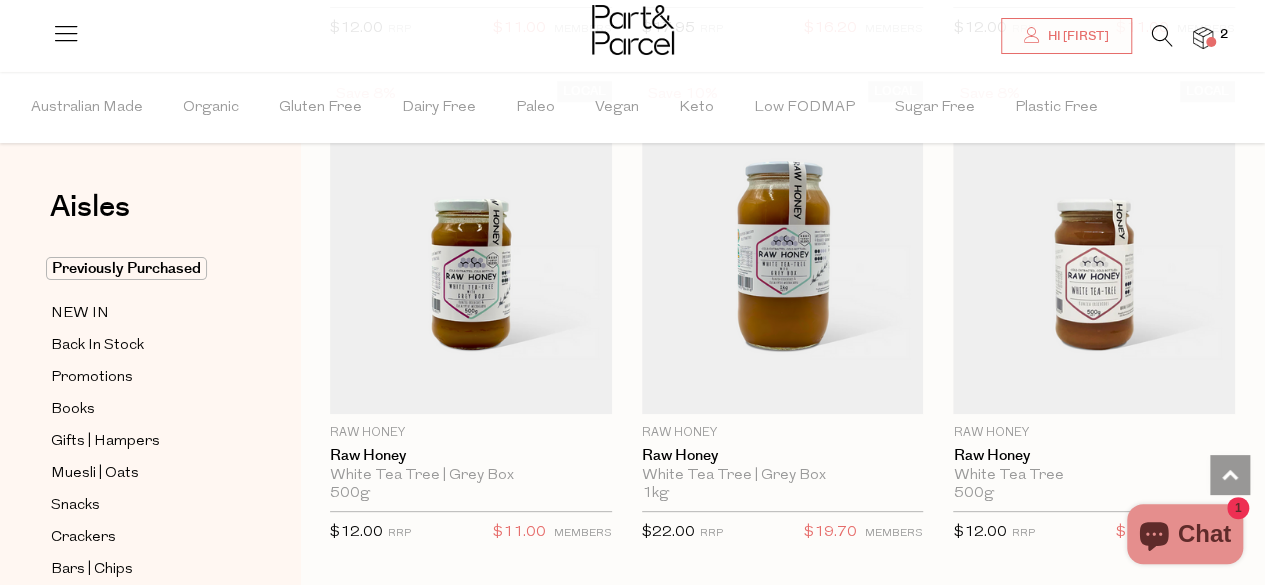 scroll, scrollTop: 7745, scrollLeft: 0, axis: vertical 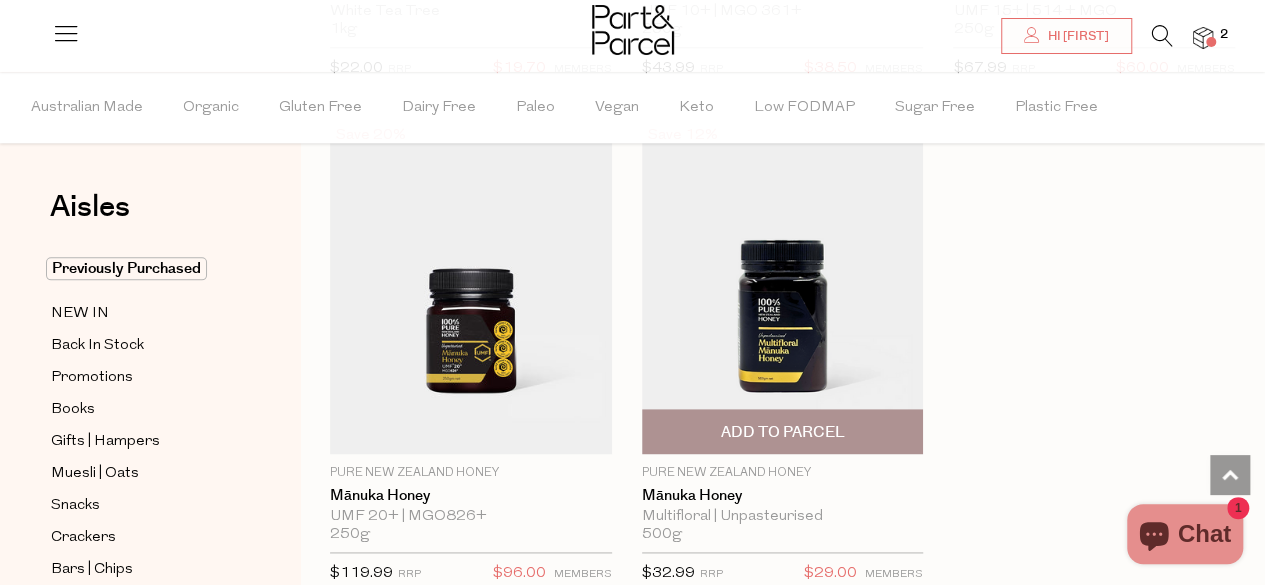 click at bounding box center [783, 288] 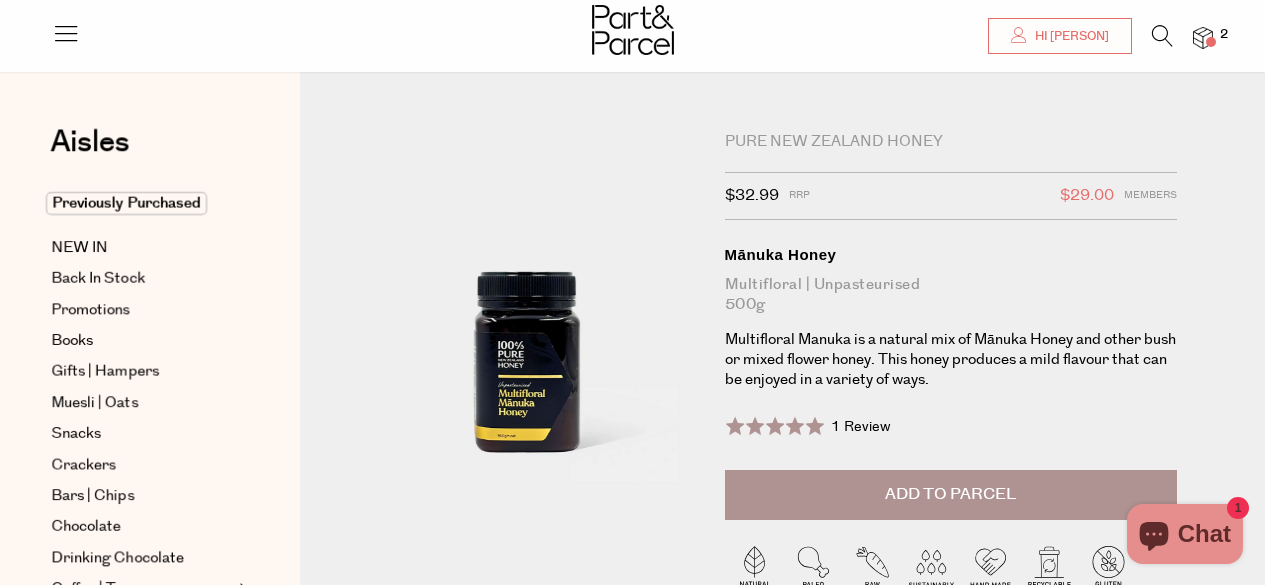scroll, scrollTop: 29, scrollLeft: 0, axis: vertical 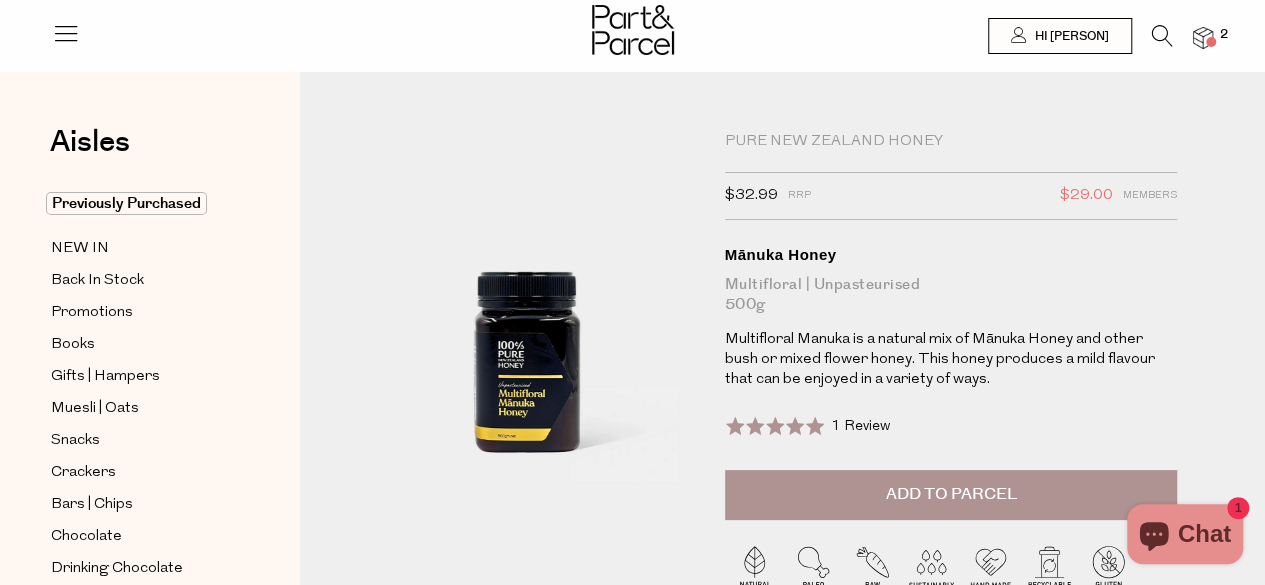 click on "Add to Parcel" at bounding box center [951, 495] 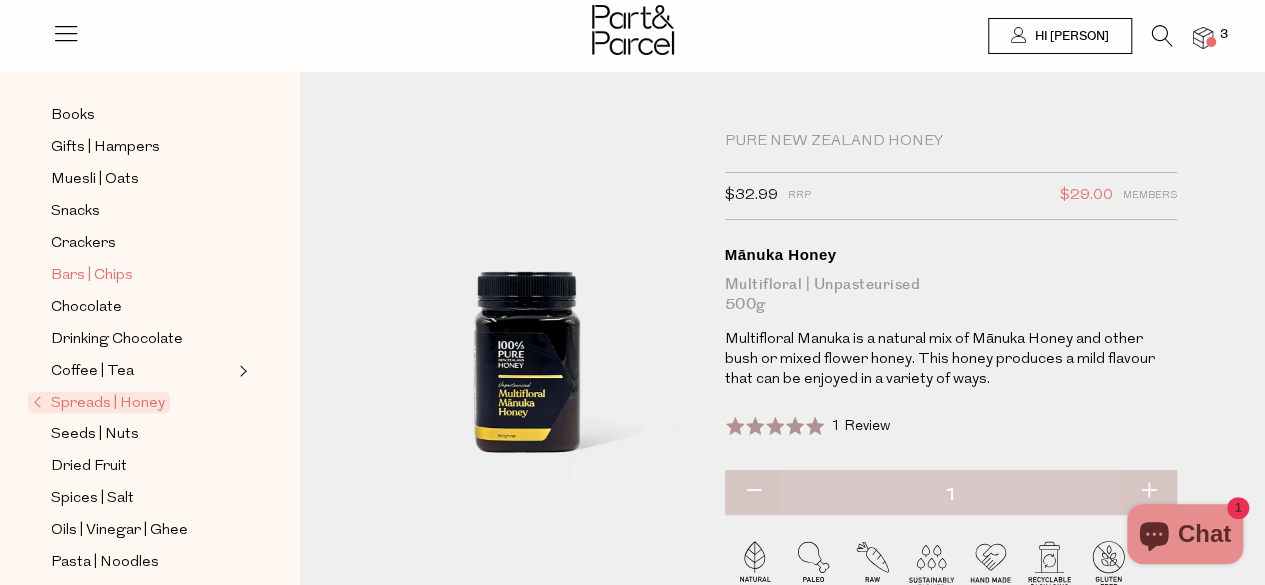 scroll, scrollTop: 274, scrollLeft: 0, axis: vertical 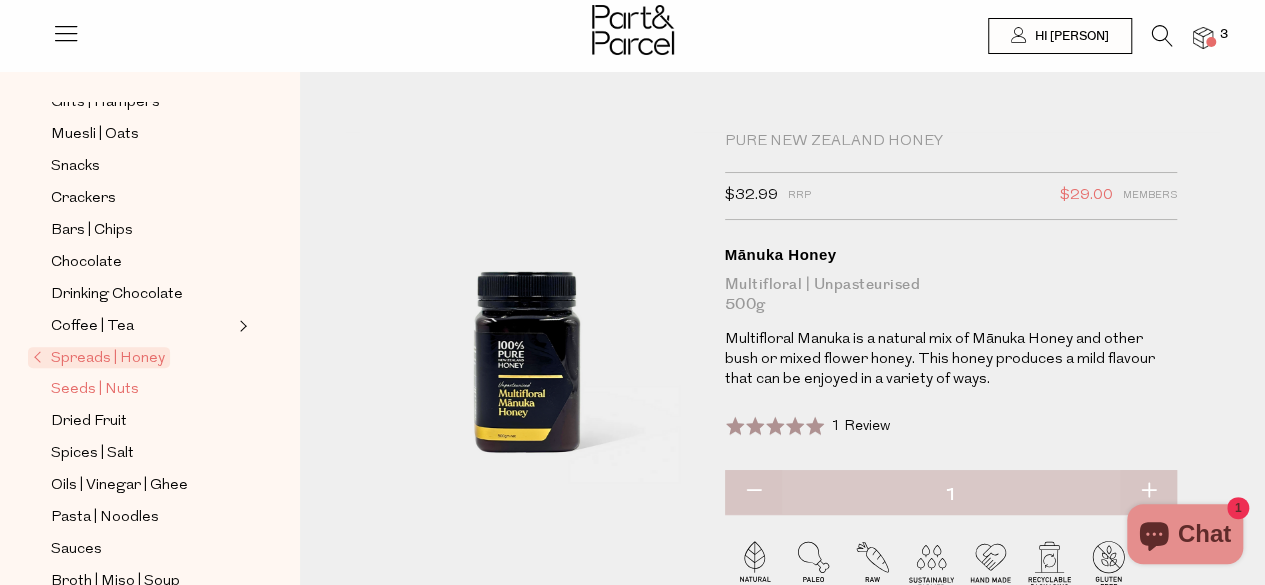 click on "Seeds | Nuts" at bounding box center (95, 390) 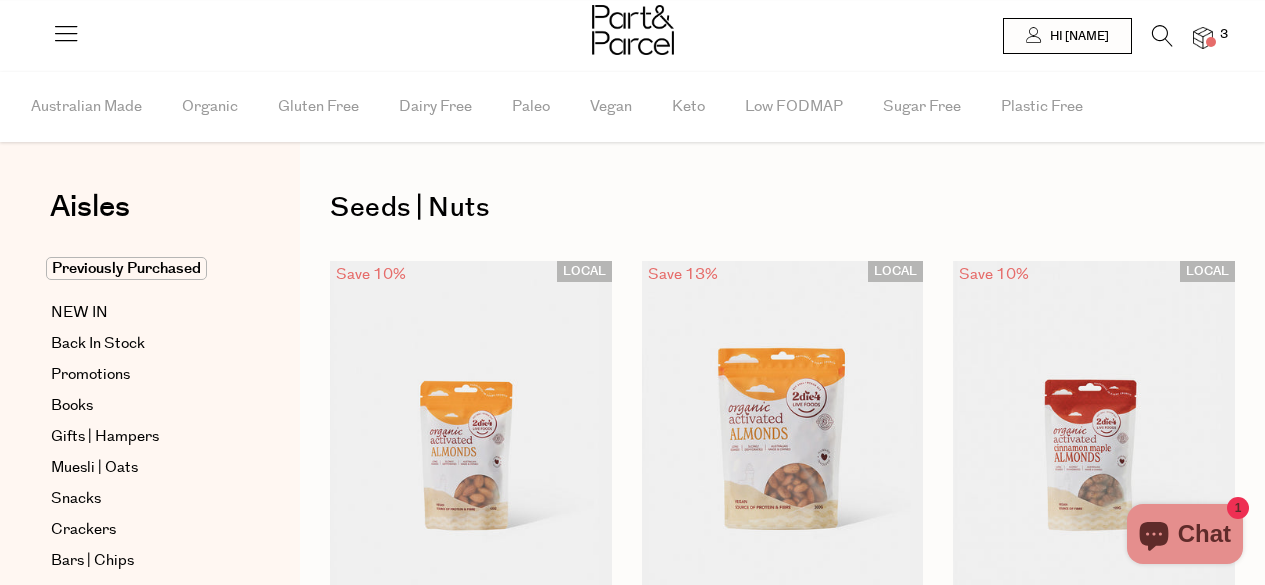 scroll, scrollTop: 0, scrollLeft: 0, axis: both 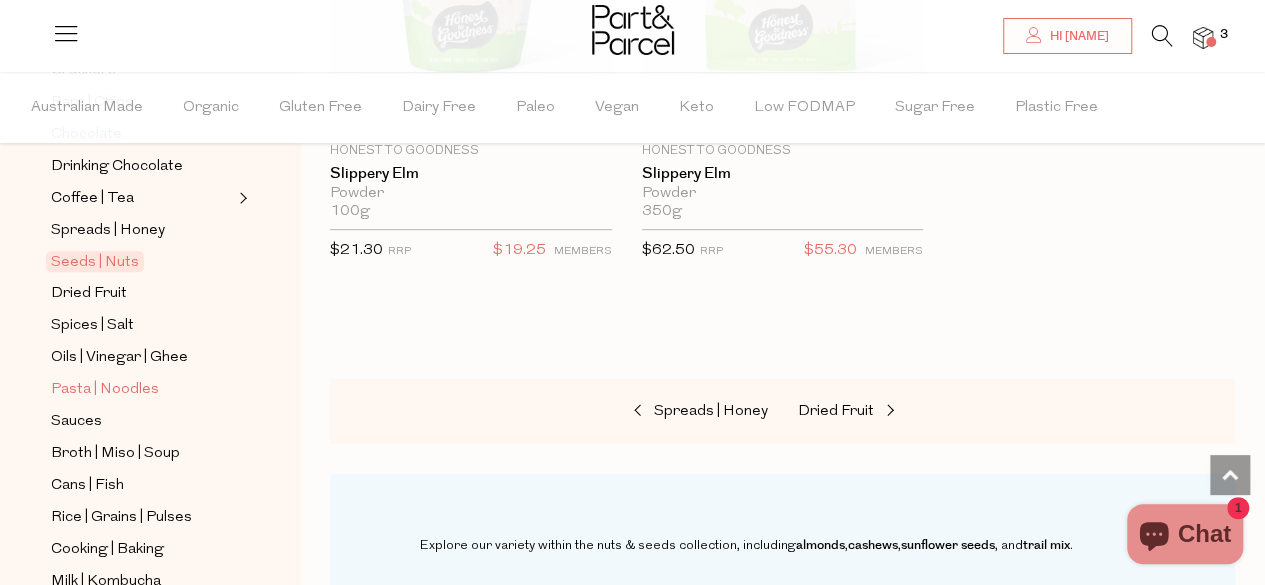 click on "Pasta | Noodles" at bounding box center (105, 390) 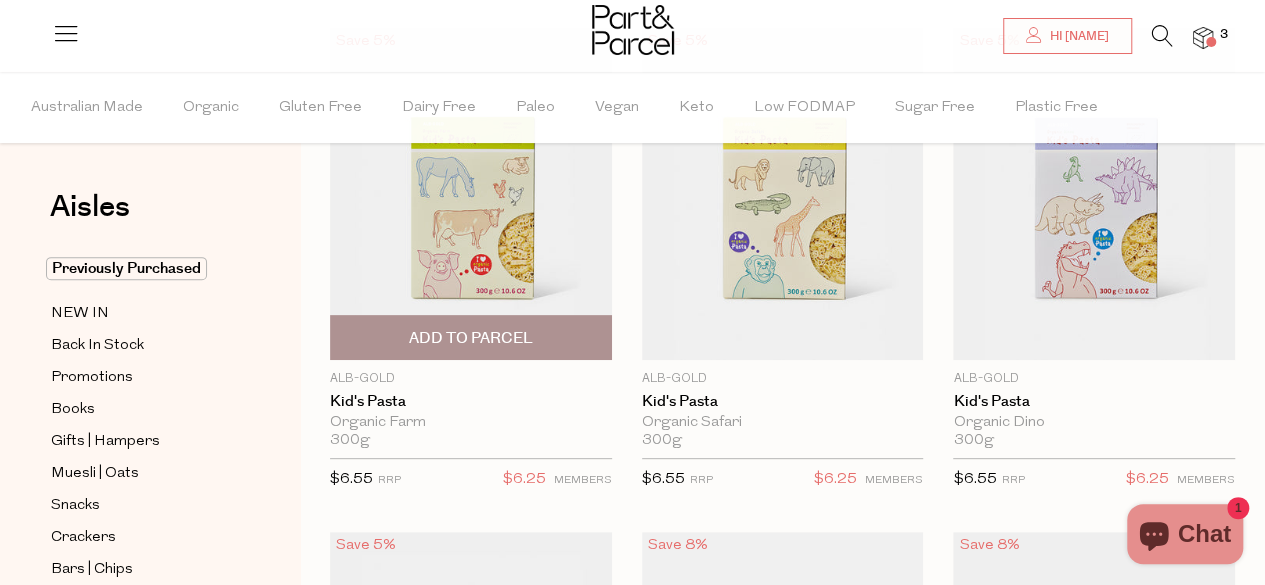 scroll, scrollTop: 234, scrollLeft: 0, axis: vertical 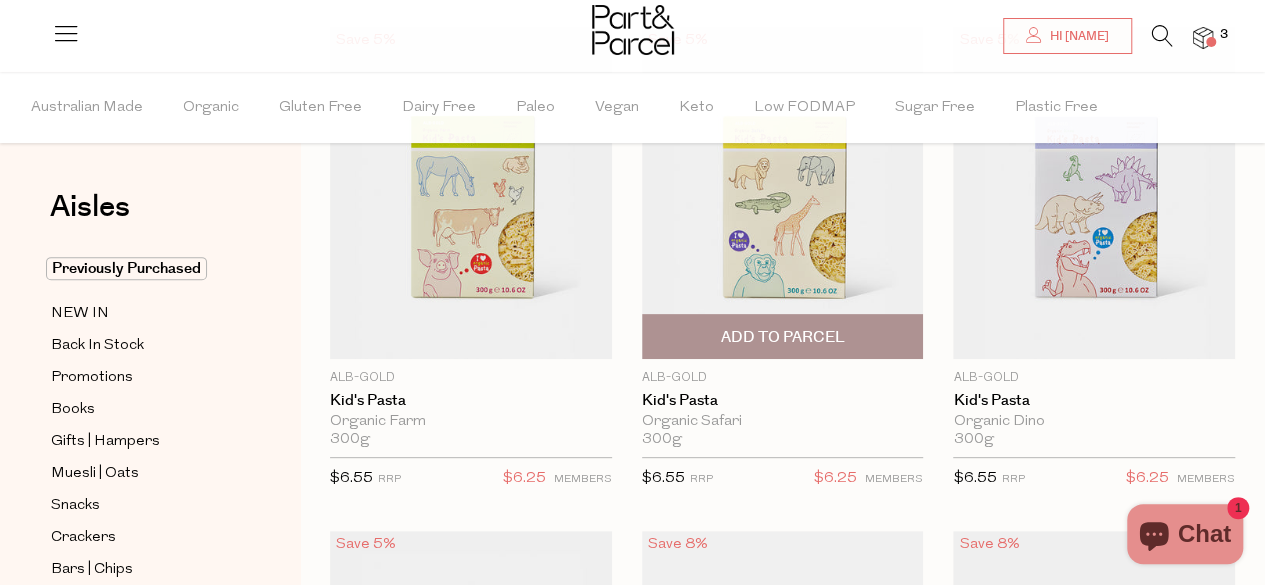 click on "Add To Parcel" at bounding box center [782, 337] 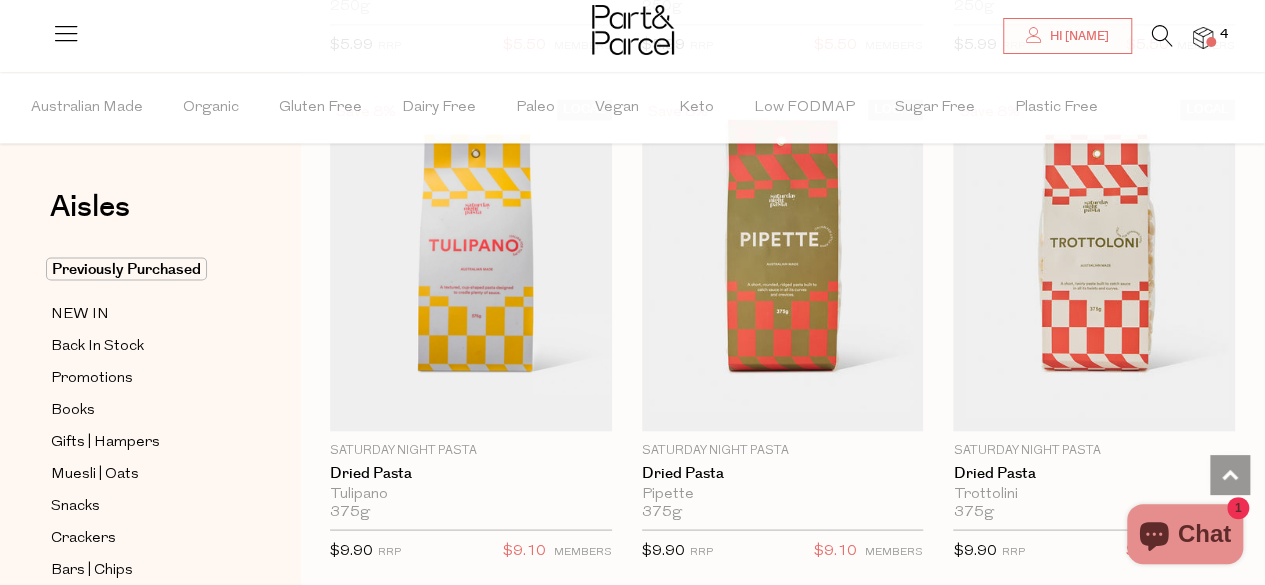 scroll, scrollTop: 1698, scrollLeft: 0, axis: vertical 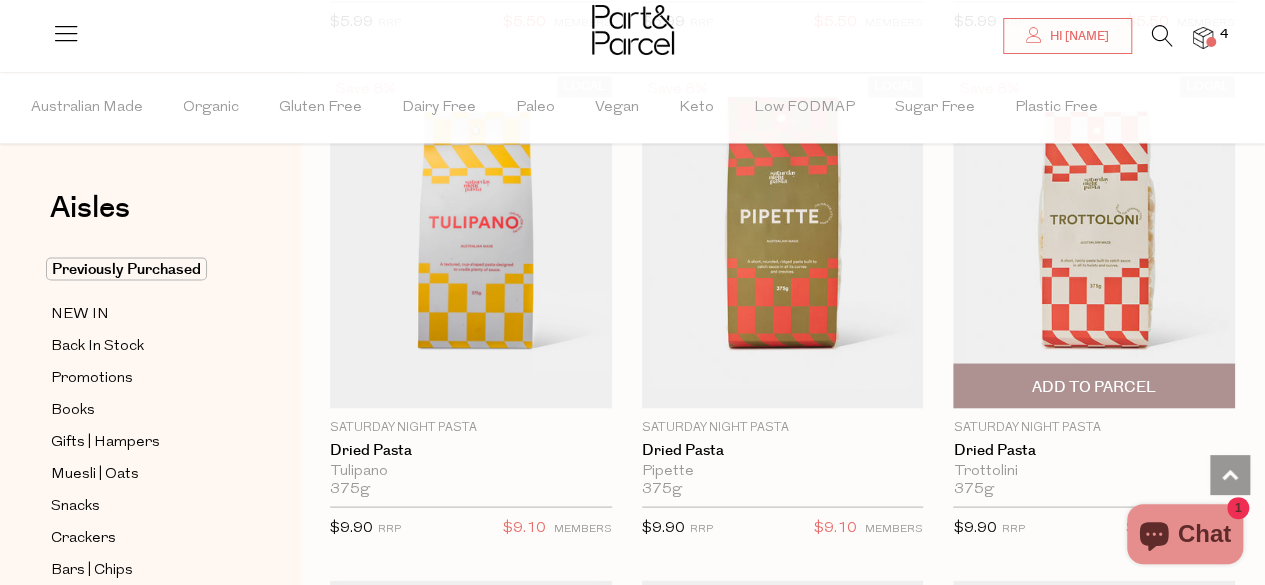 click at bounding box center [1094, 242] 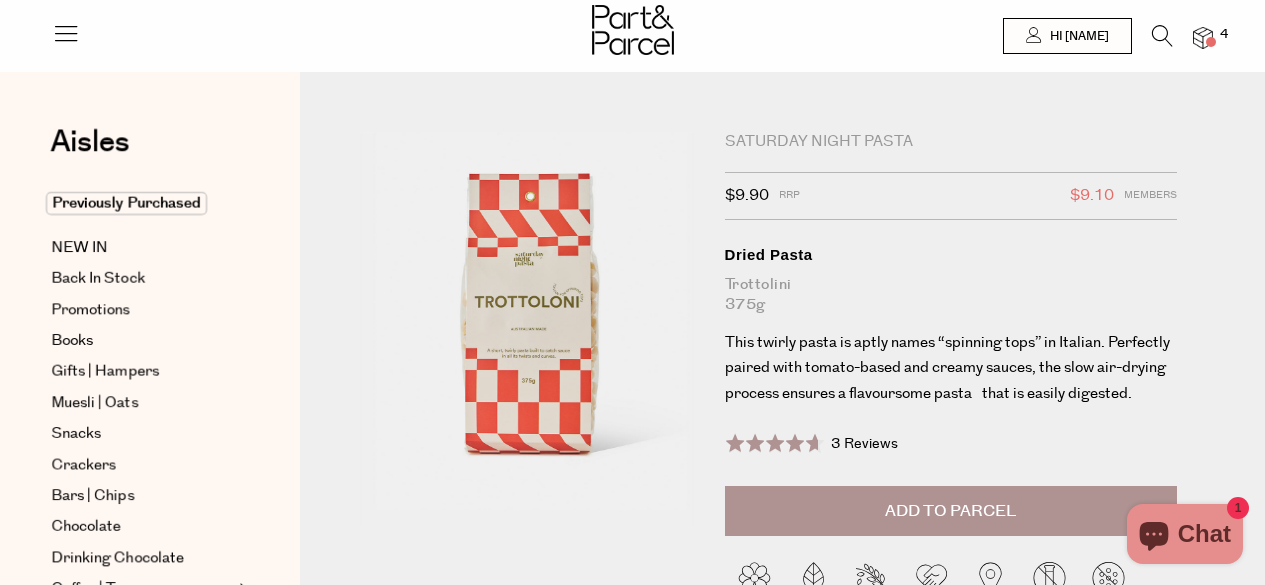 scroll, scrollTop: 0, scrollLeft: 0, axis: both 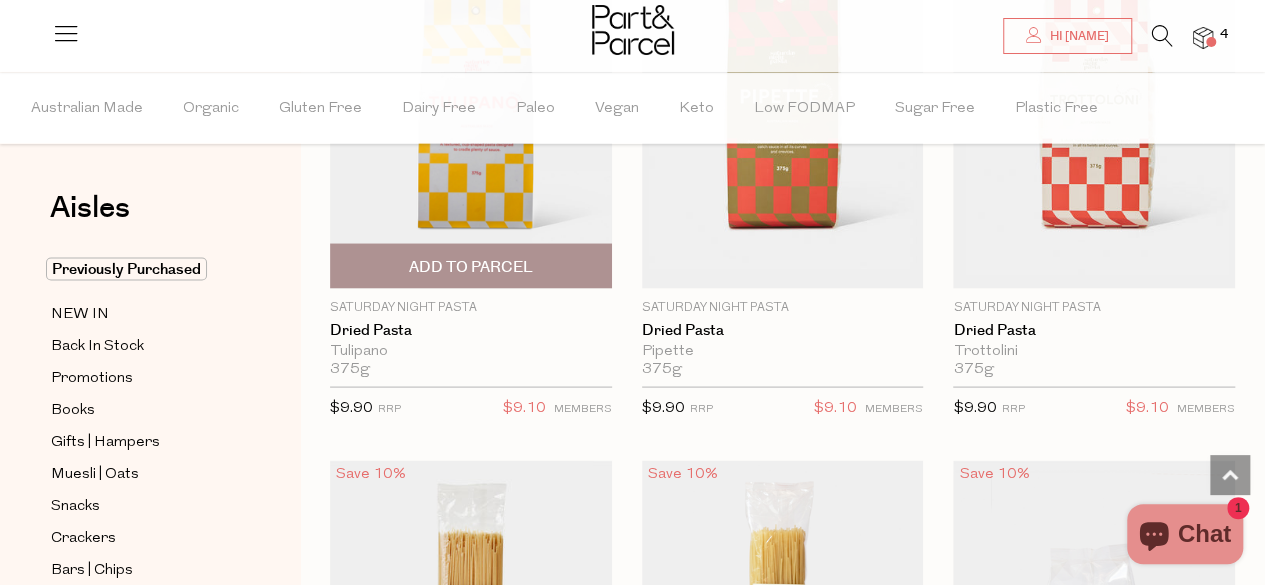 click on "Add To Parcel" at bounding box center (471, 266) 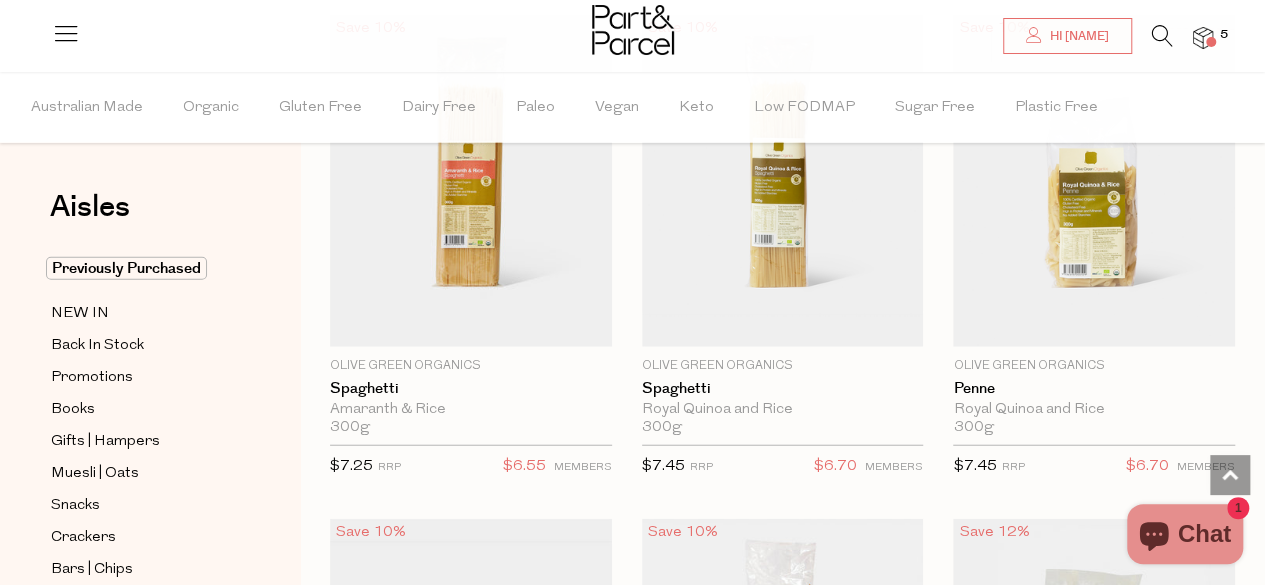 scroll, scrollTop: 2261, scrollLeft: 0, axis: vertical 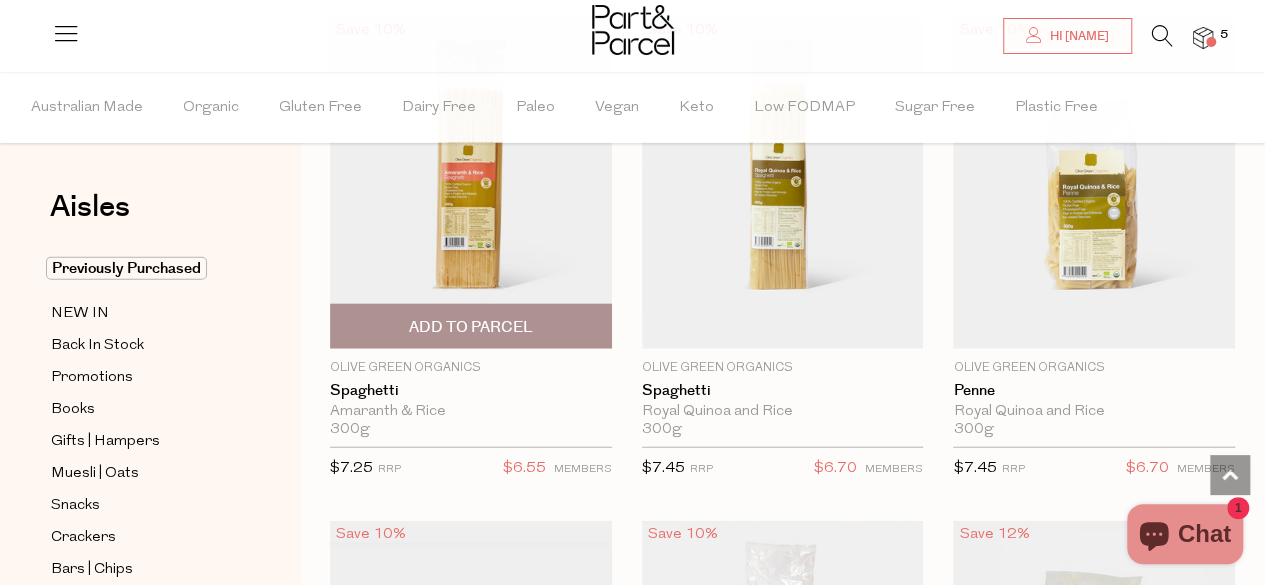 click on "Add To Parcel" at bounding box center (471, 327) 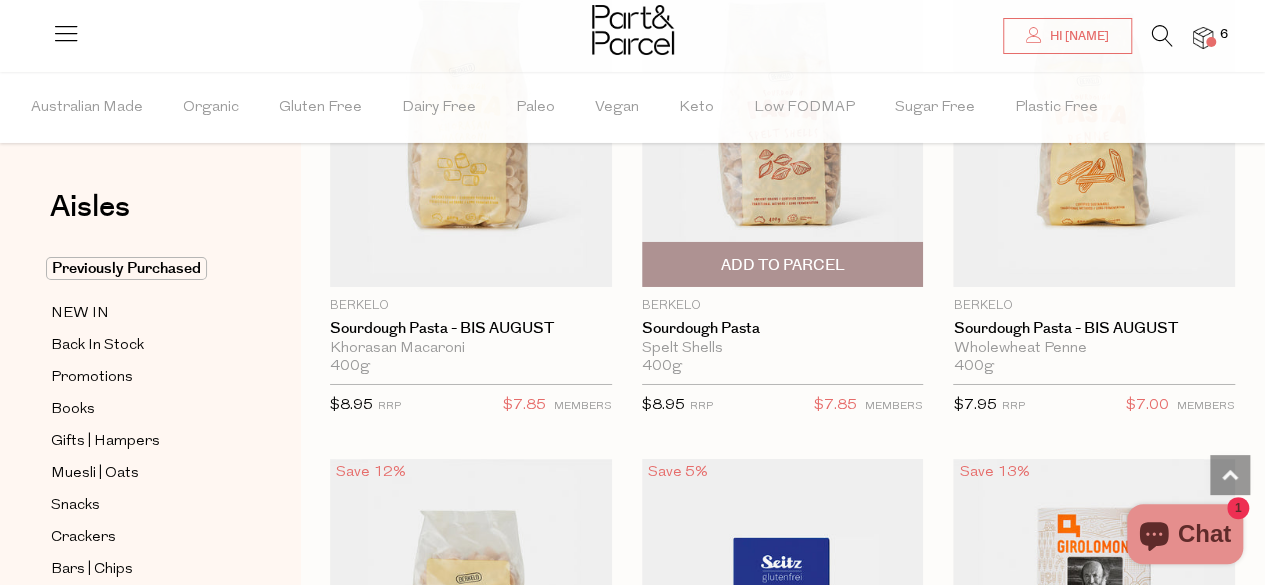scroll, scrollTop: 3333, scrollLeft: 0, axis: vertical 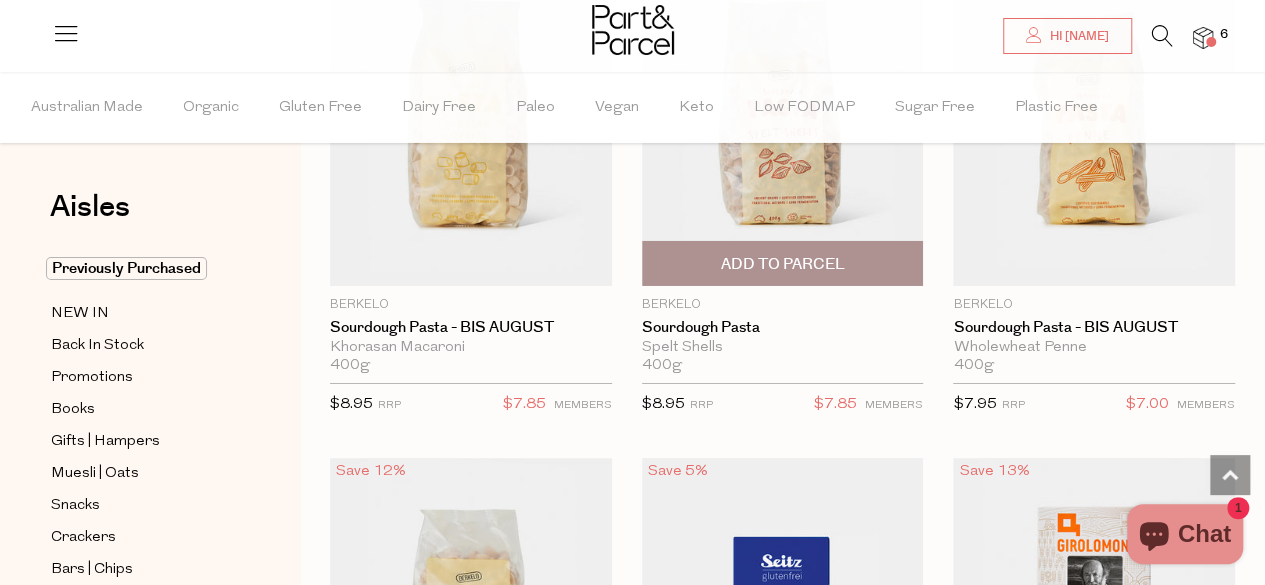 click on "Add To Parcel" at bounding box center (782, 264) 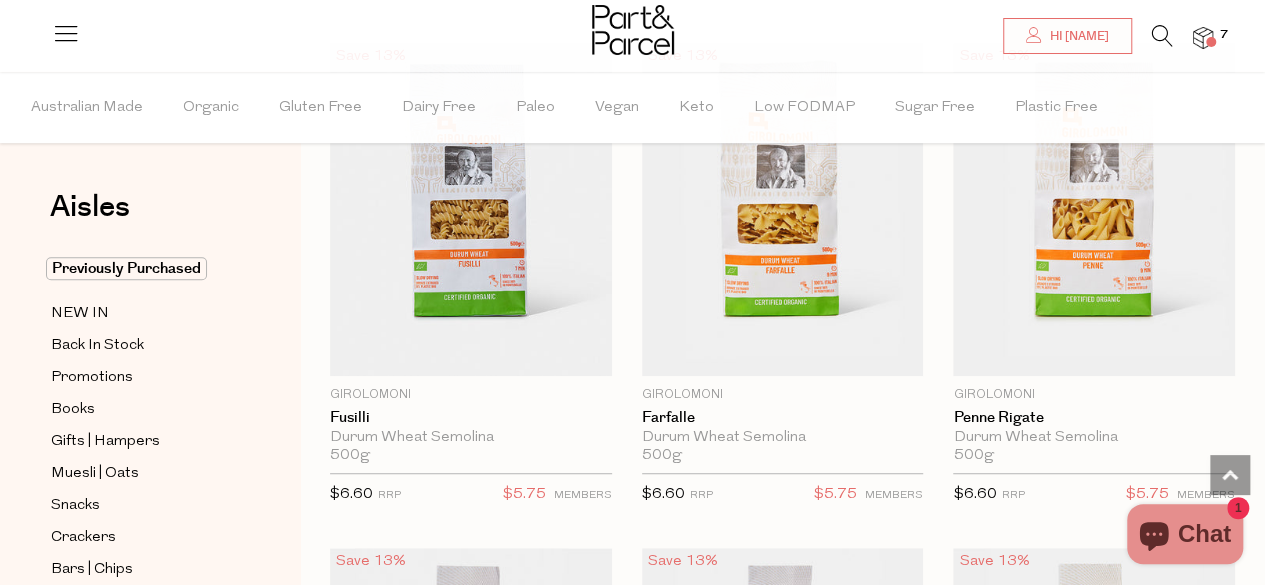 scroll, scrollTop: 4249, scrollLeft: 0, axis: vertical 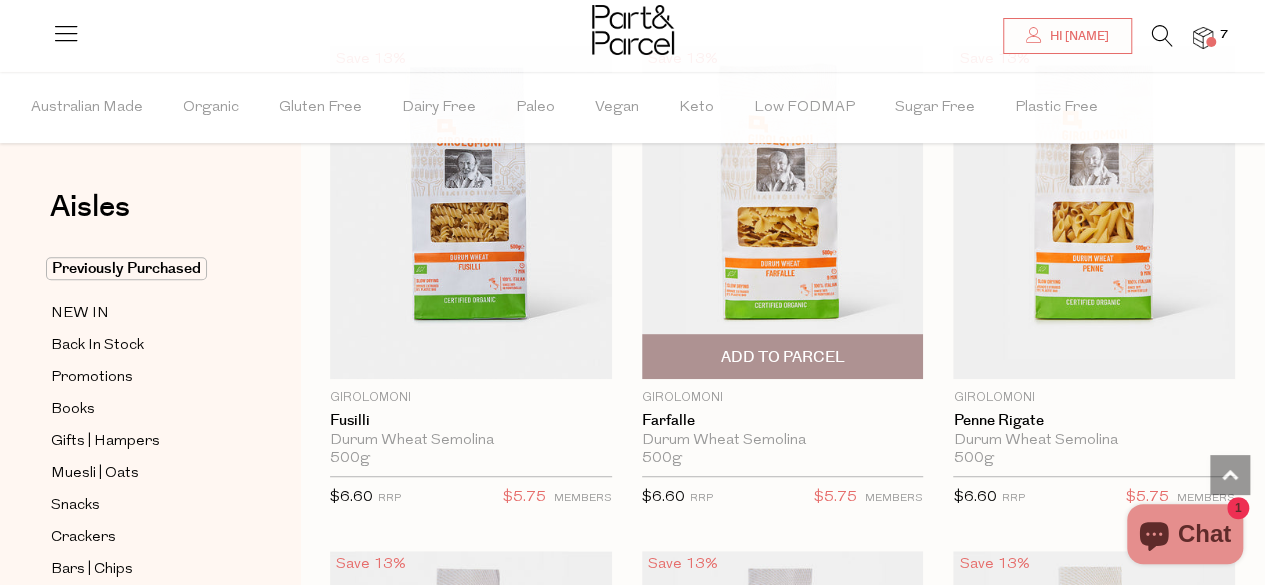 click at bounding box center [783, 212] 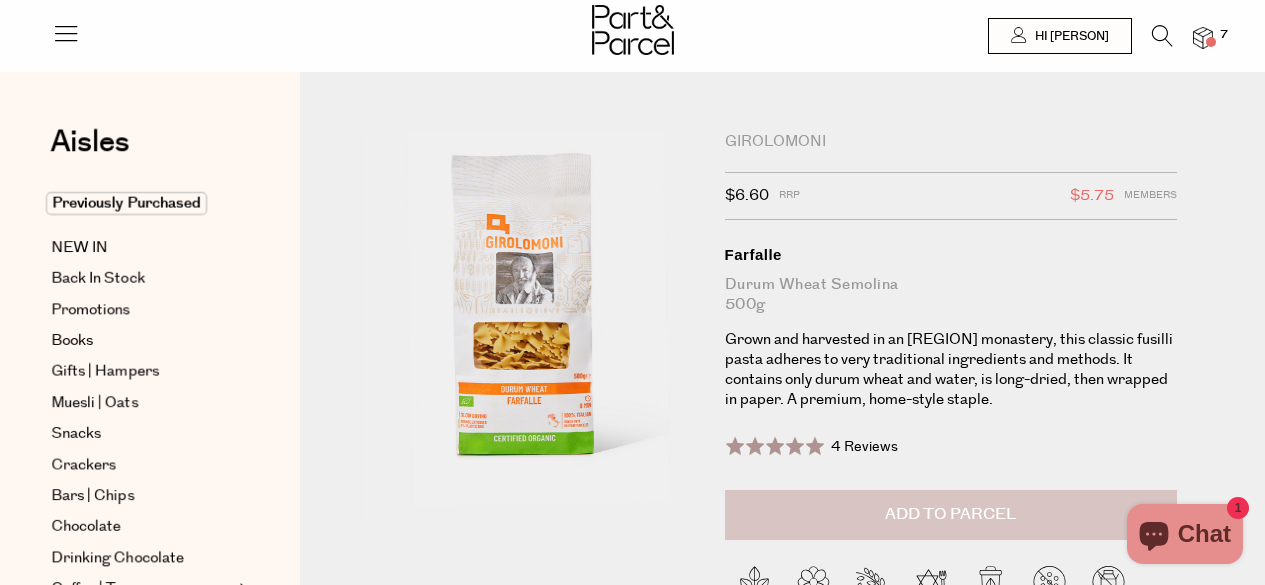 scroll, scrollTop: 0, scrollLeft: 0, axis: both 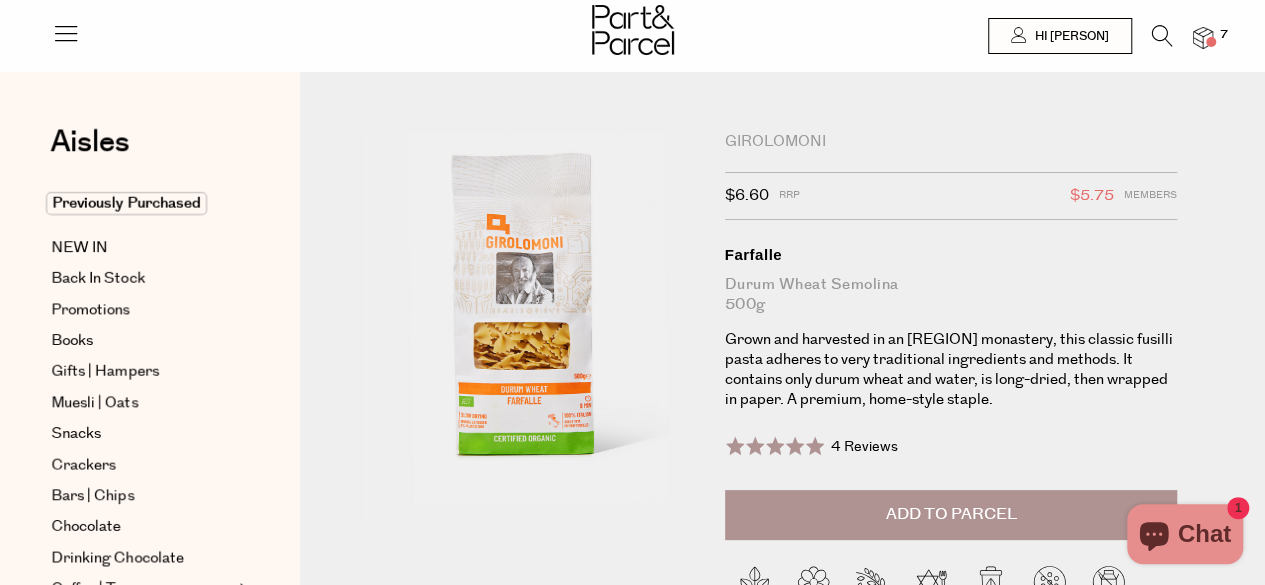 click on "Add to Parcel" at bounding box center [951, 515] 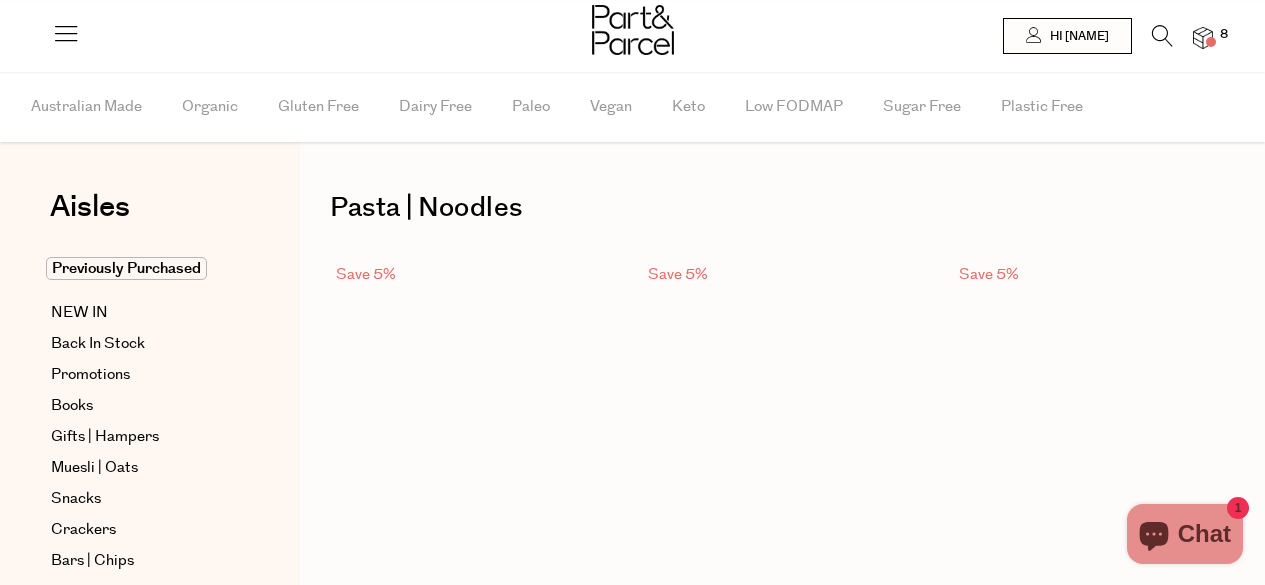 scroll, scrollTop: 2466, scrollLeft: 0, axis: vertical 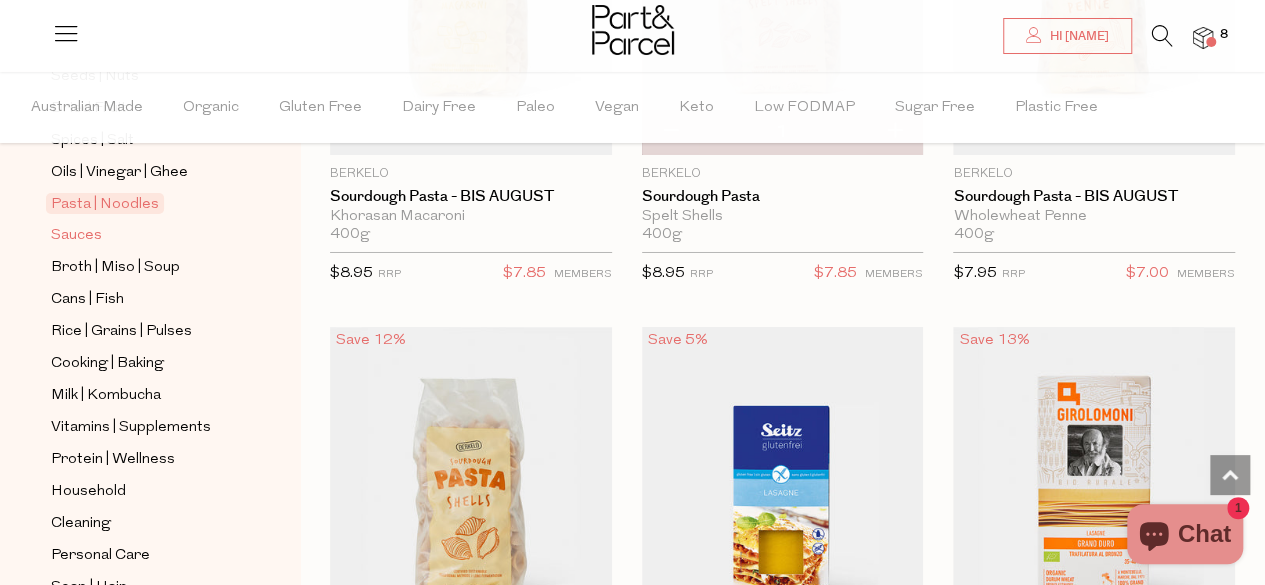 click on "Sauces" at bounding box center [76, 236] 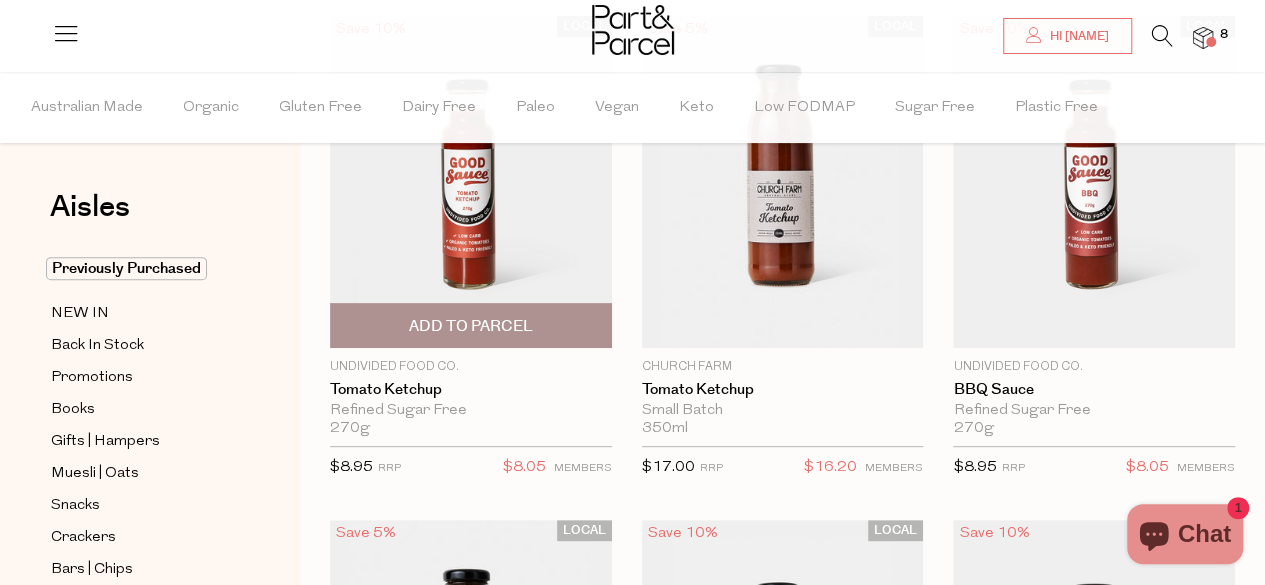 scroll, scrollTop: 250, scrollLeft: 0, axis: vertical 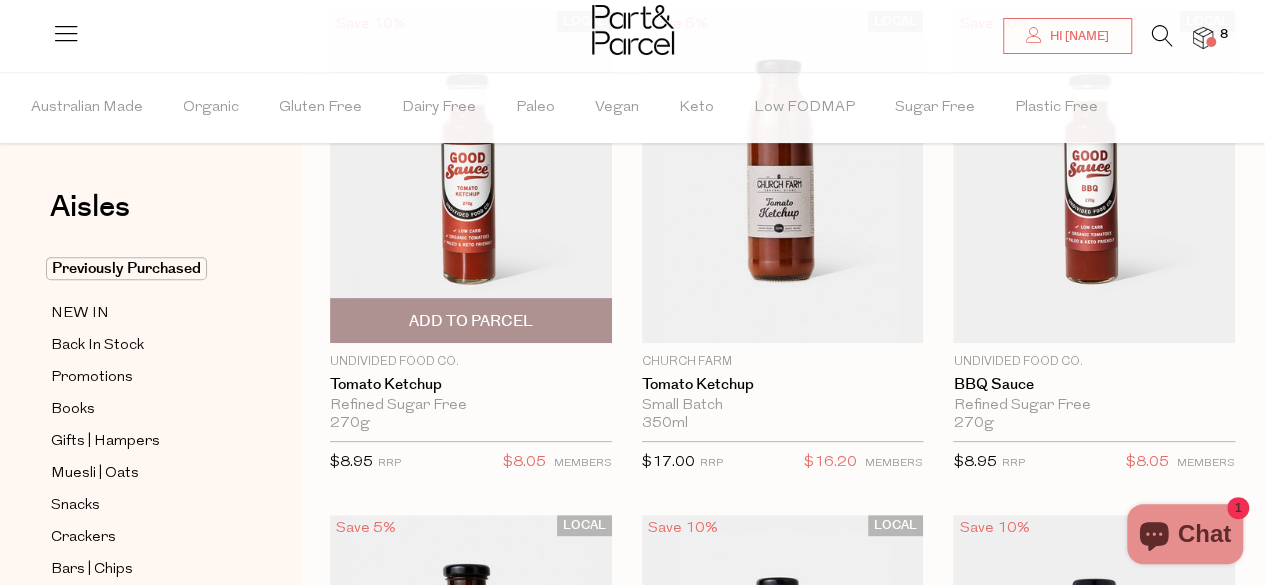 click on "Add To Parcel" at bounding box center [471, 321] 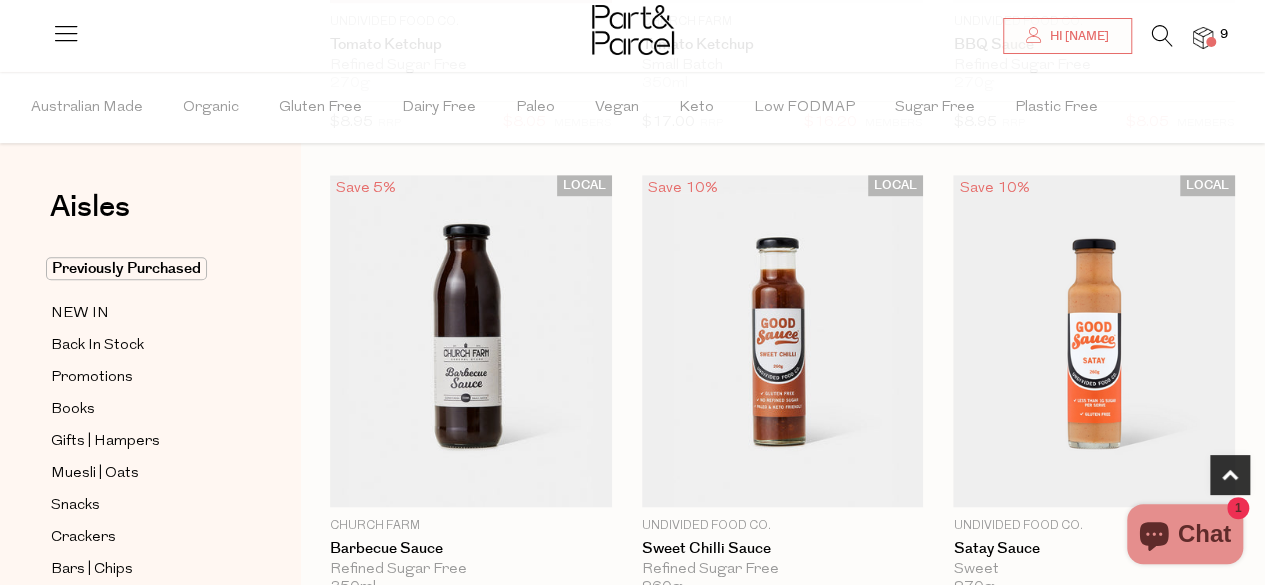 scroll, scrollTop: 595, scrollLeft: 0, axis: vertical 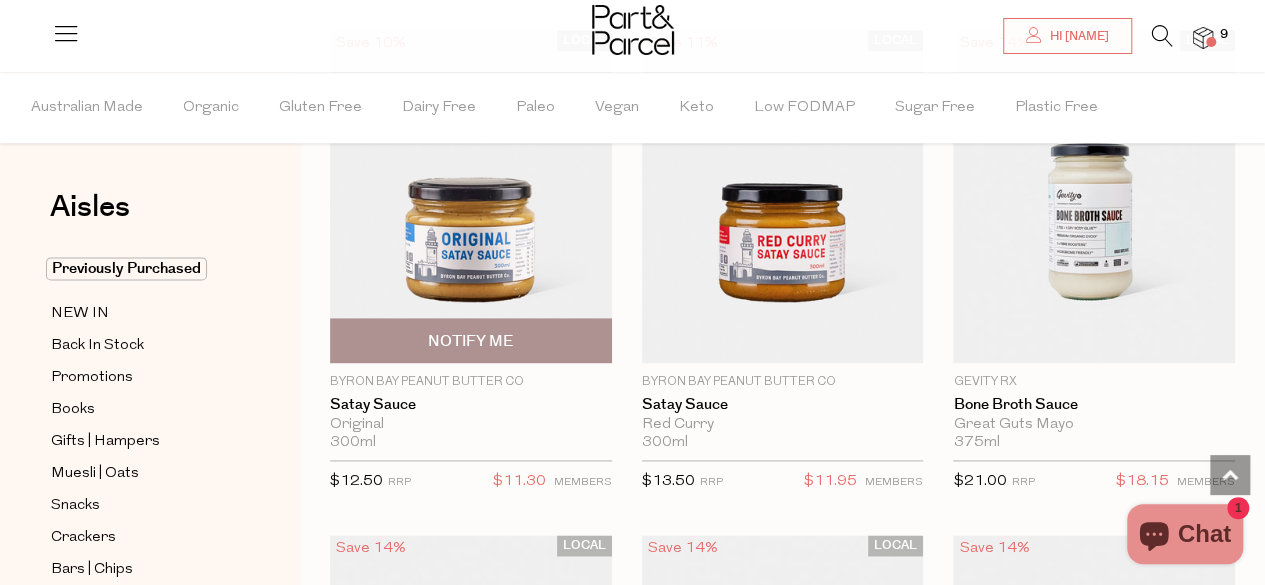 click on "Notify Me" at bounding box center [471, 340] 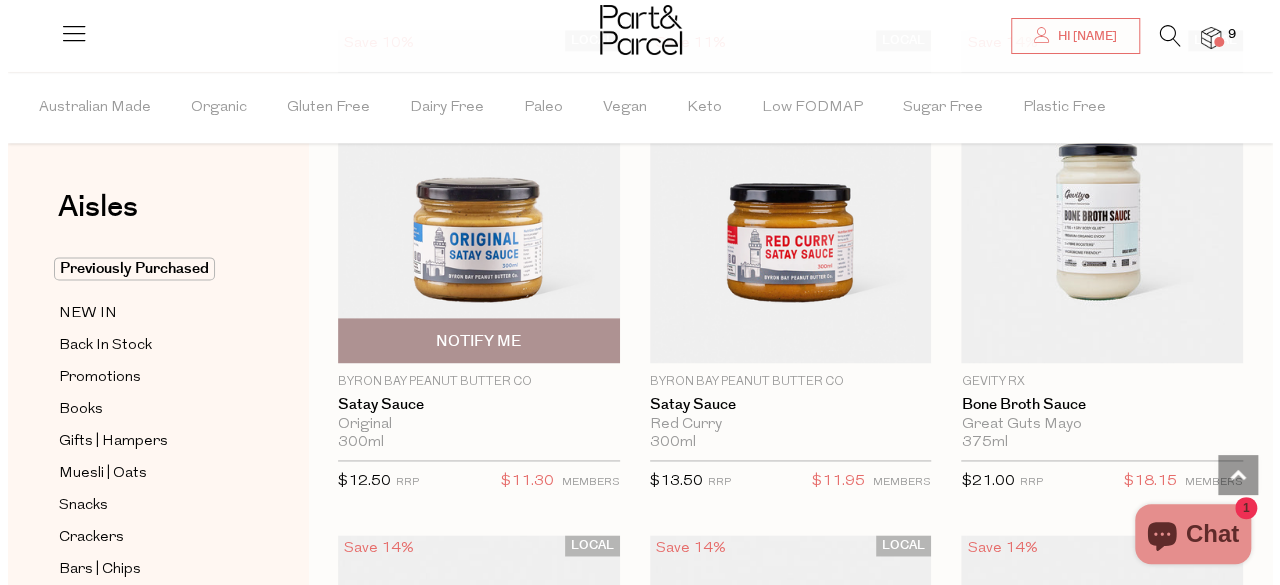 scroll, scrollTop: 1251, scrollLeft: 0, axis: vertical 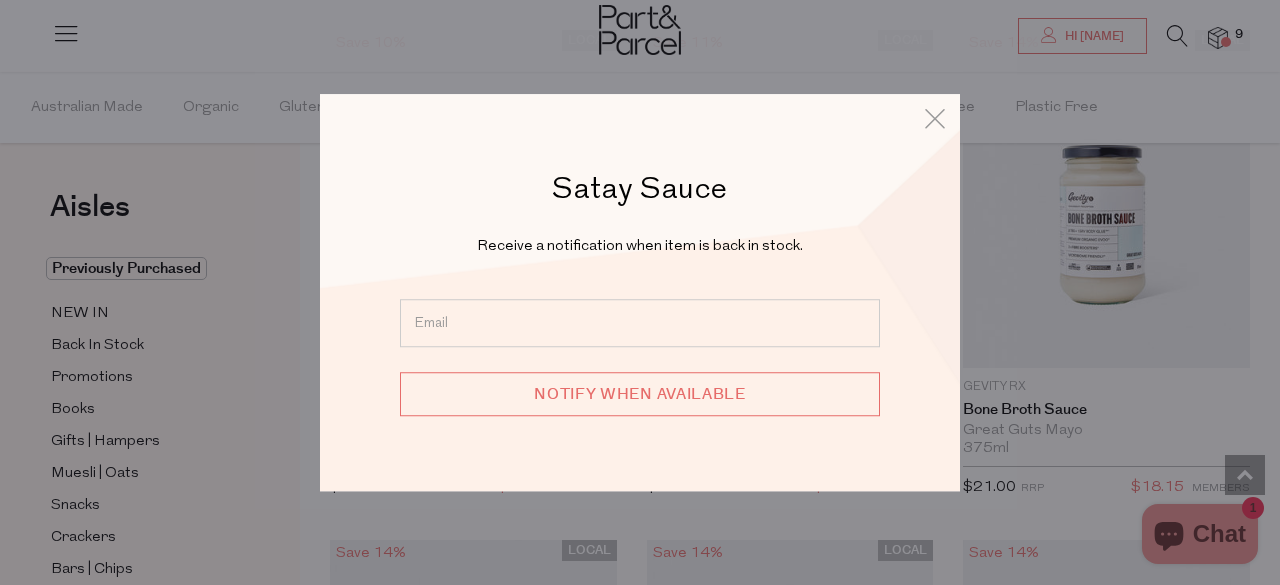 click on "Satay Sauce
Receive a notification when item is back in stock.
Notify when available" at bounding box center [640, 293] 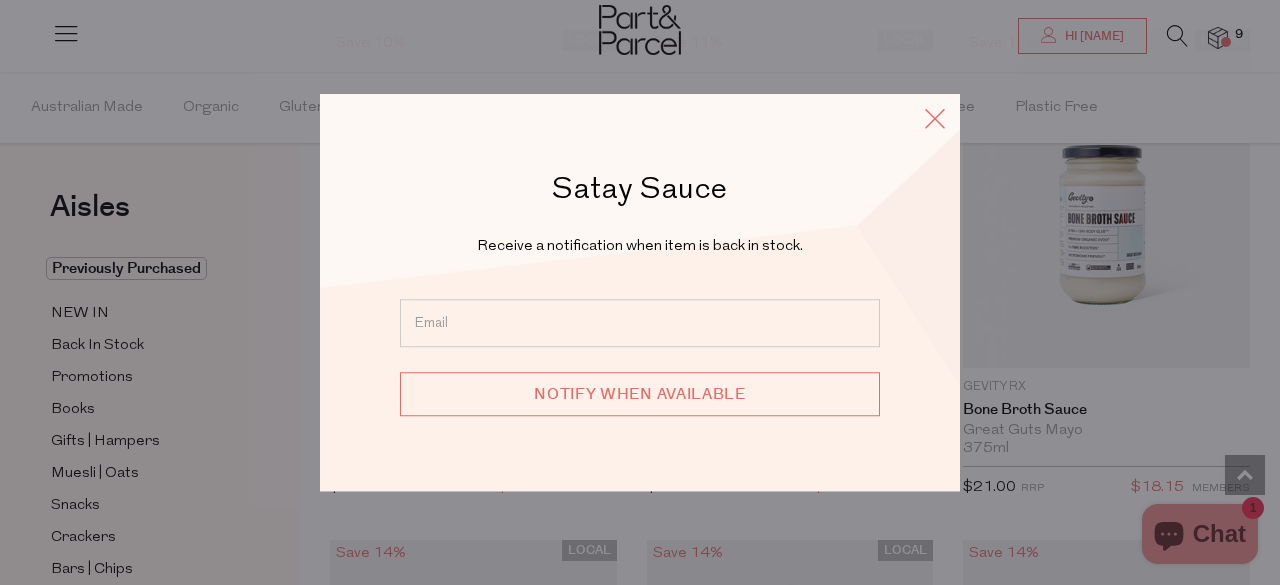 click at bounding box center (935, 118) 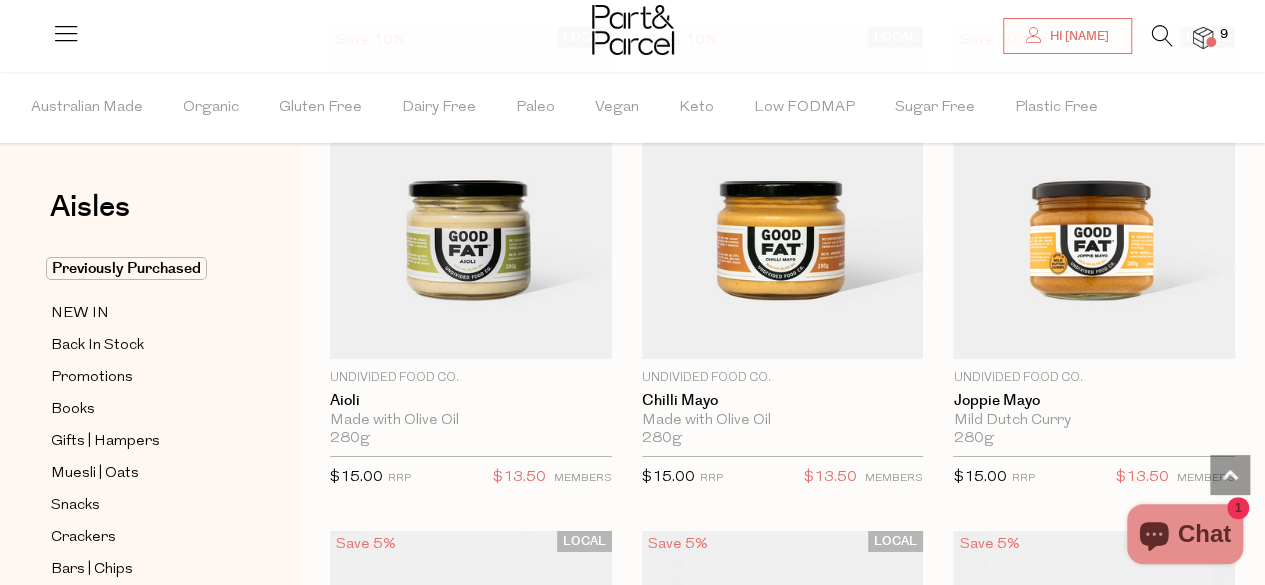 scroll, scrollTop: 3261, scrollLeft: 0, axis: vertical 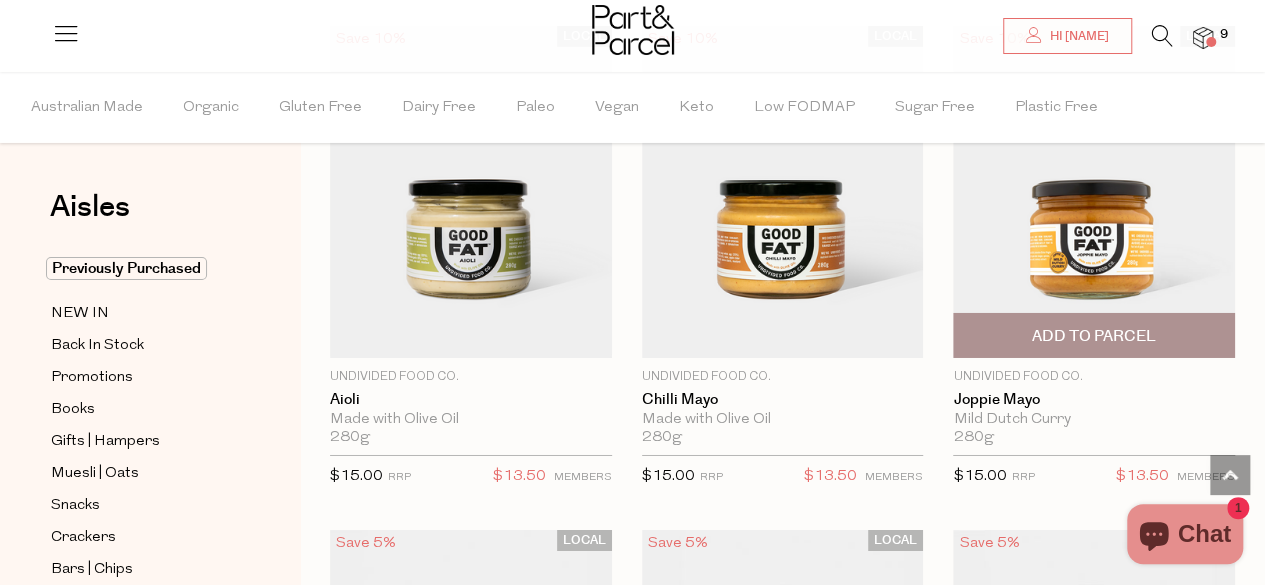 click on "Add To Parcel" at bounding box center [1094, 335] 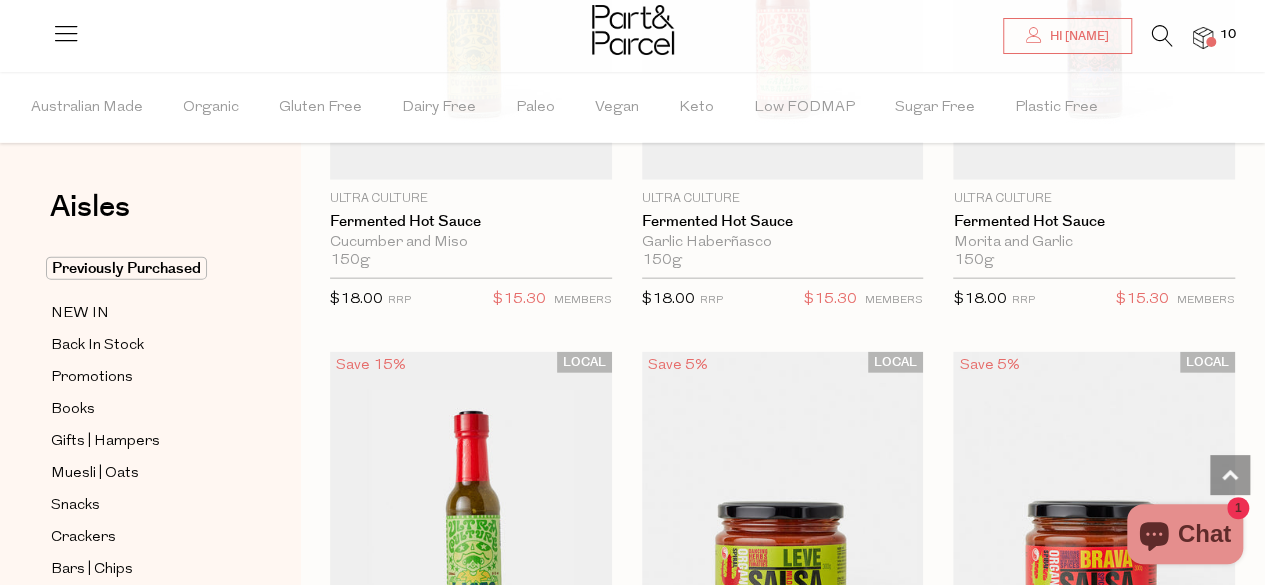 scroll, scrollTop: 5963, scrollLeft: 0, axis: vertical 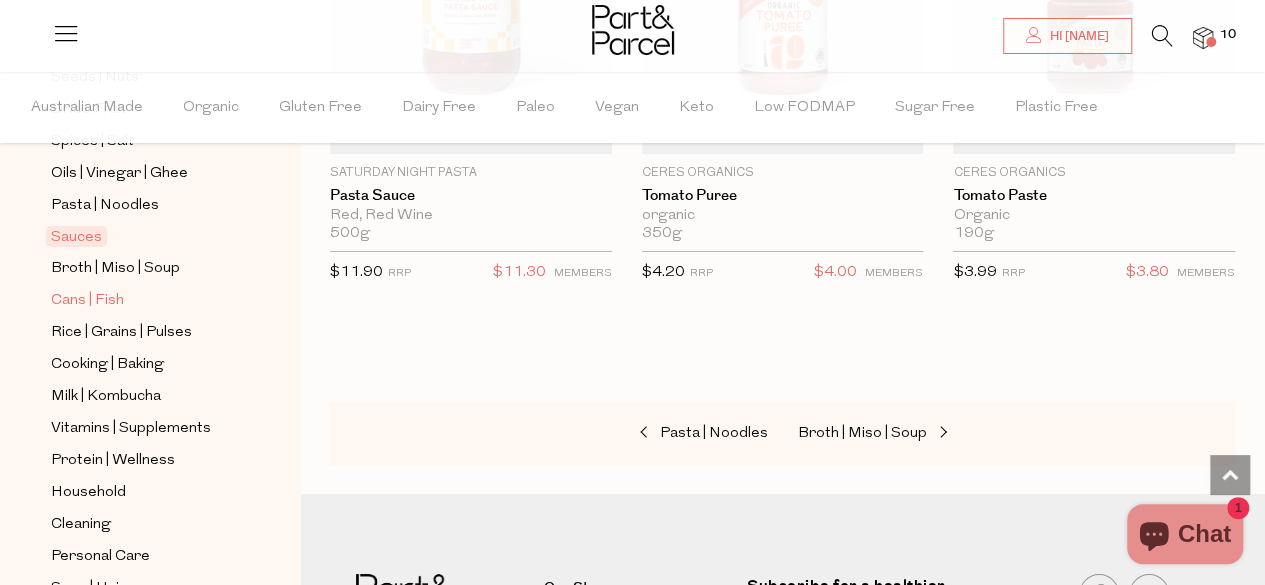 click on "Cans | Fish" at bounding box center (87, 301) 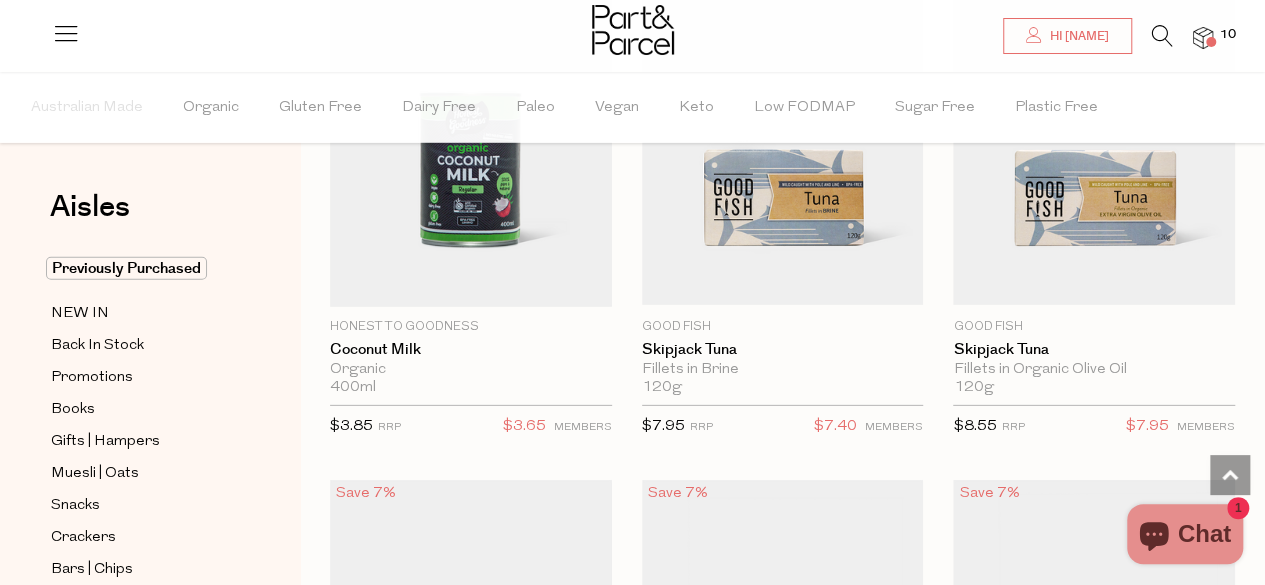 scroll, scrollTop: 2819, scrollLeft: 0, axis: vertical 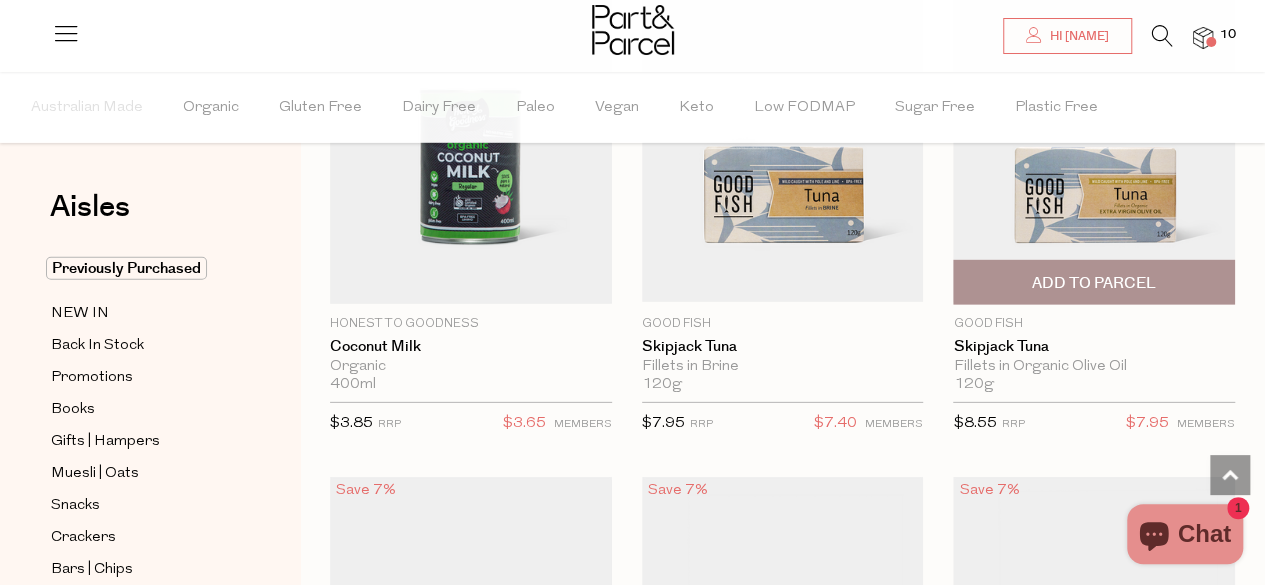 click on "Add To Parcel" at bounding box center (1094, 282) 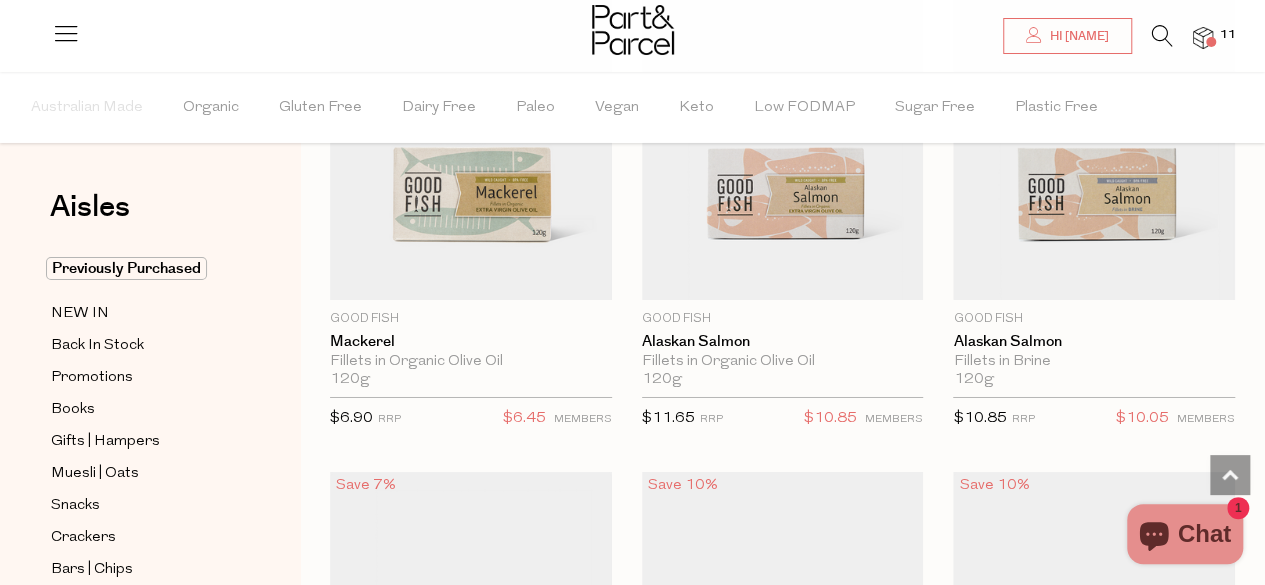 scroll, scrollTop: 3330, scrollLeft: 0, axis: vertical 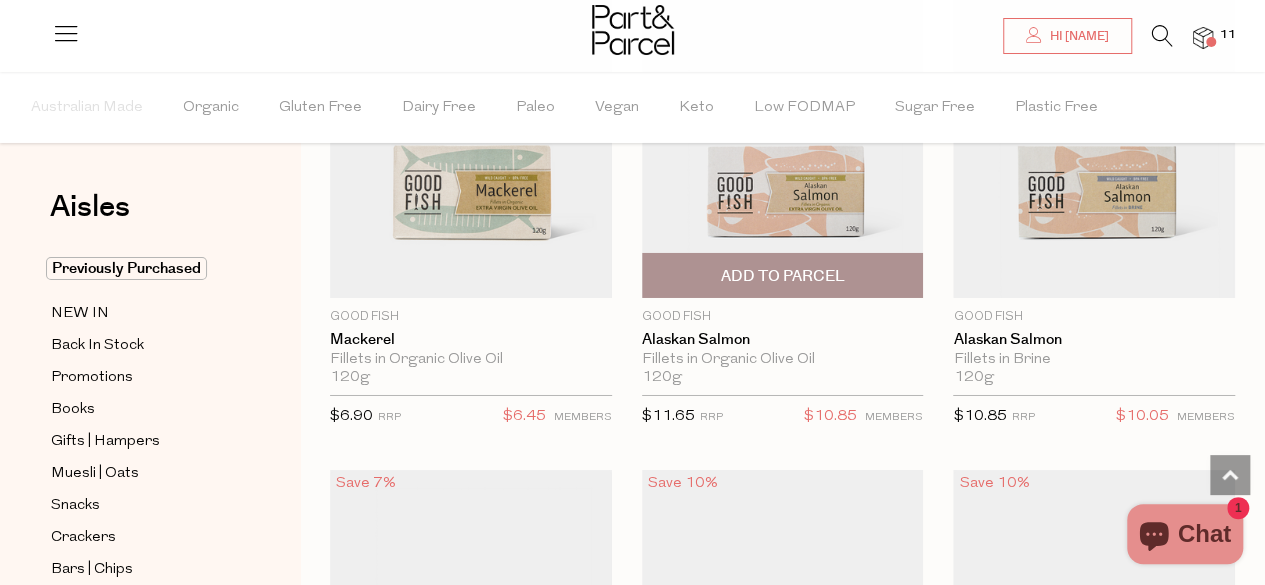 click on "Add To Parcel" at bounding box center [782, 276] 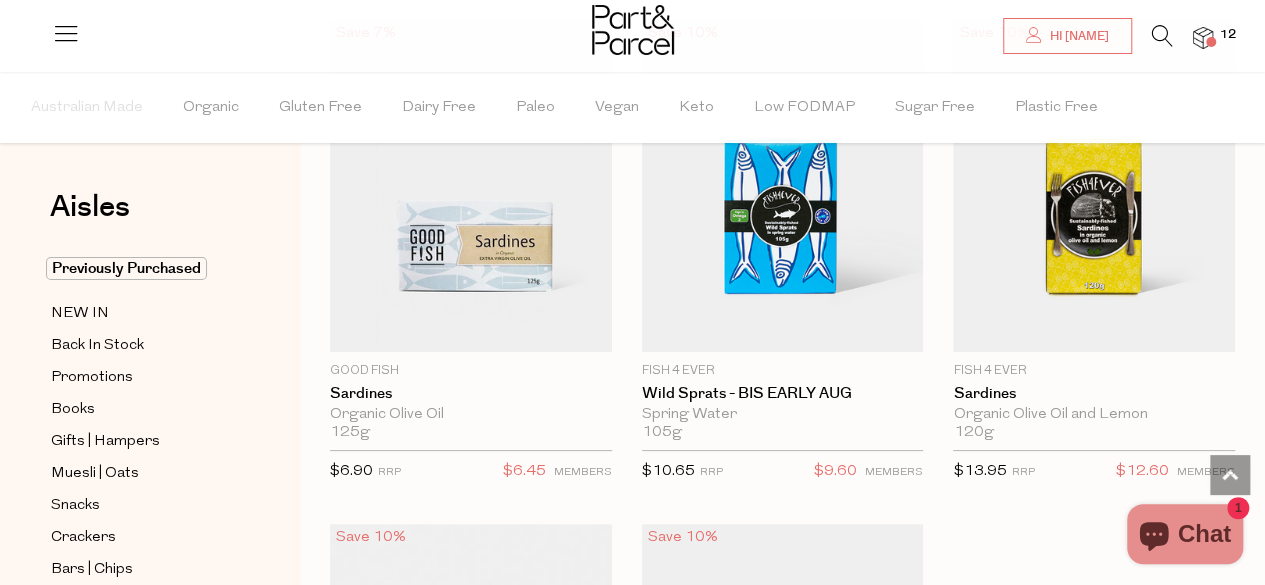 scroll, scrollTop: 3781, scrollLeft: 0, axis: vertical 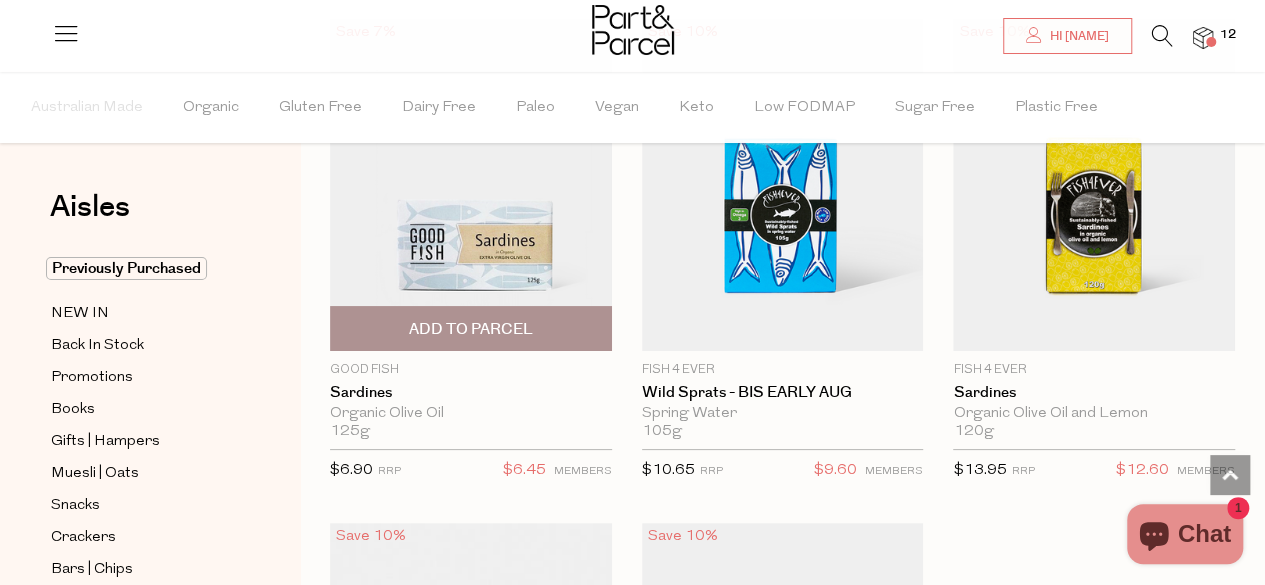 click on "Add To Parcel" at bounding box center (471, 329) 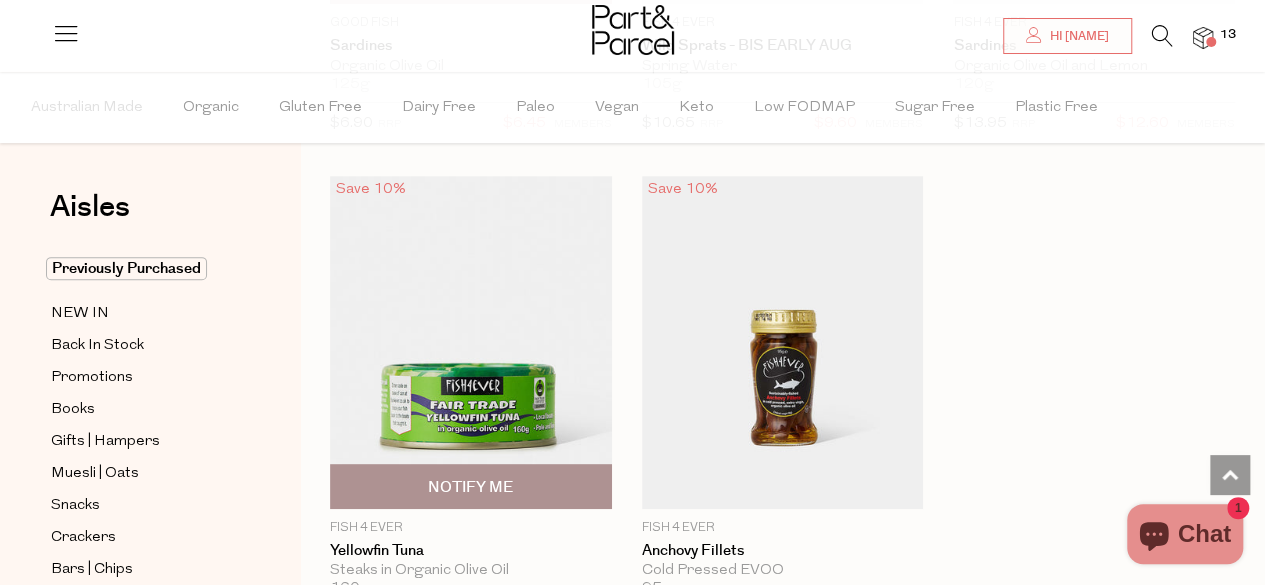 scroll, scrollTop: 4129, scrollLeft: 0, axis: vertical 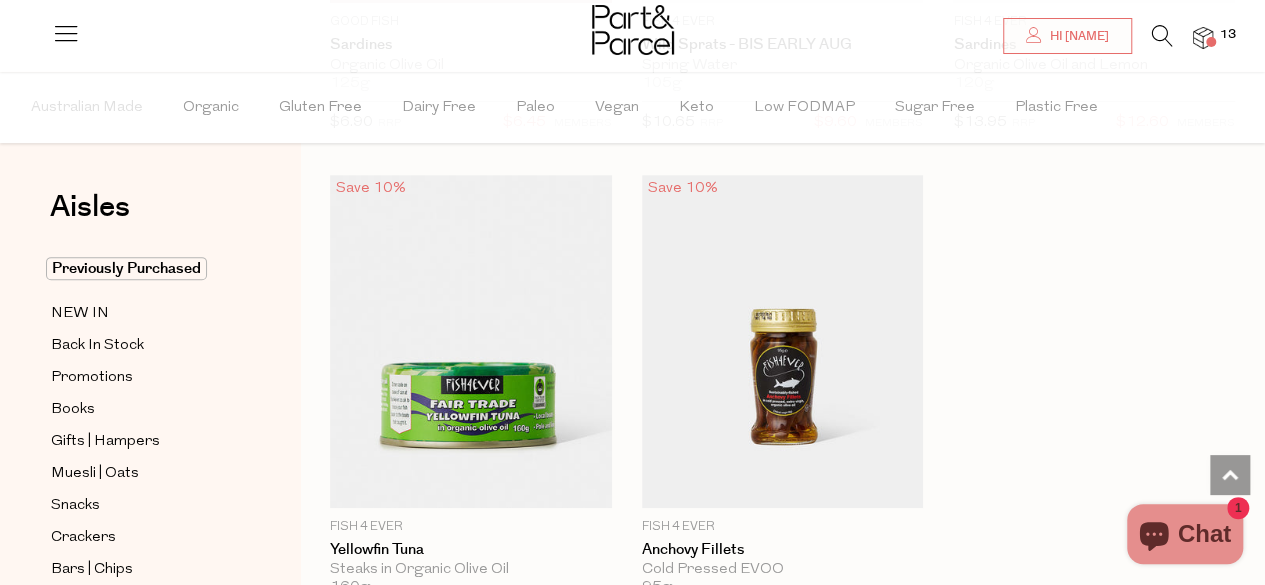 click at bounding box center (633, 30) 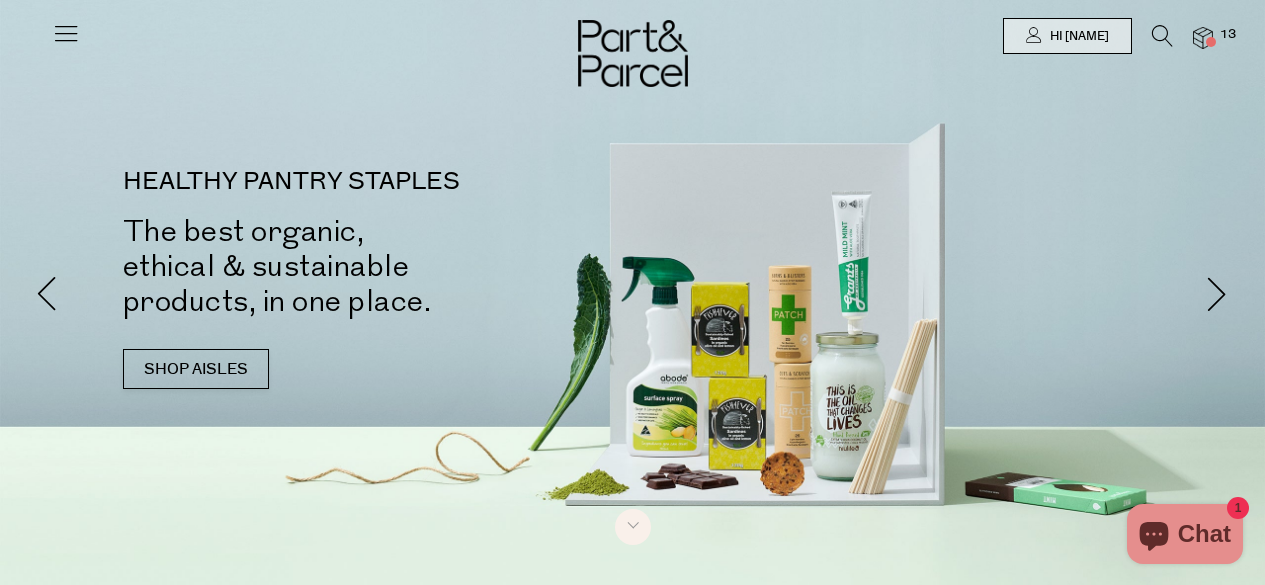 scroll, scrollTop: 0, scrollLeft: 0, axis: both 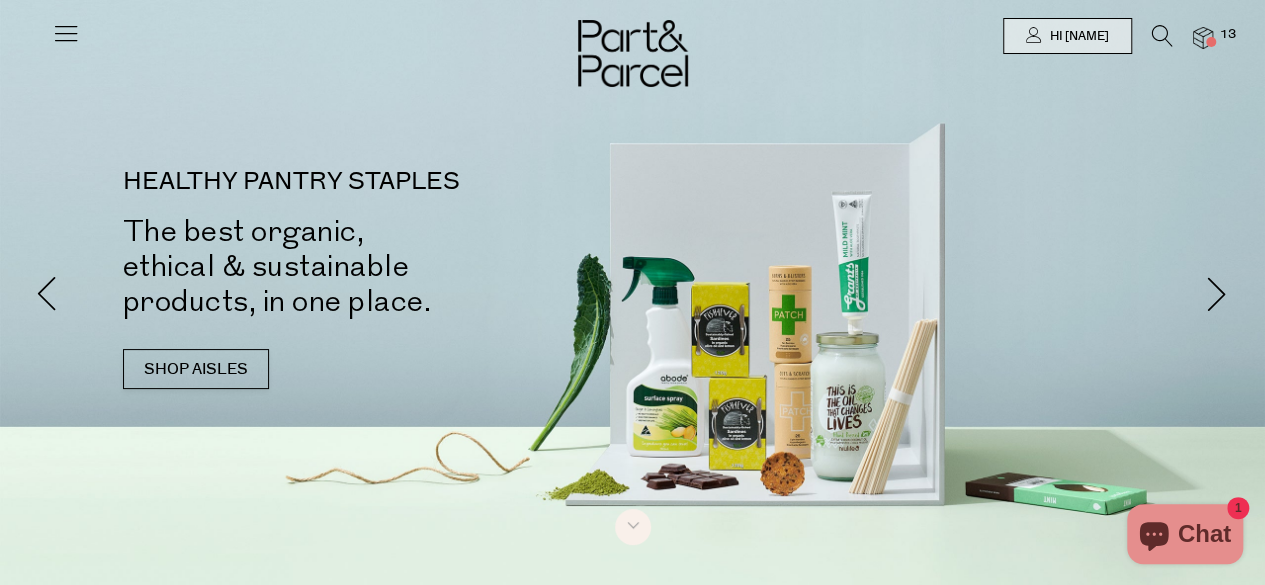click on "HEALTHY PANTRY STAPLES
The best organic,   ethical & sustainable   products, in one place.
SHOP AISLES" at bounding box center [393, 289] 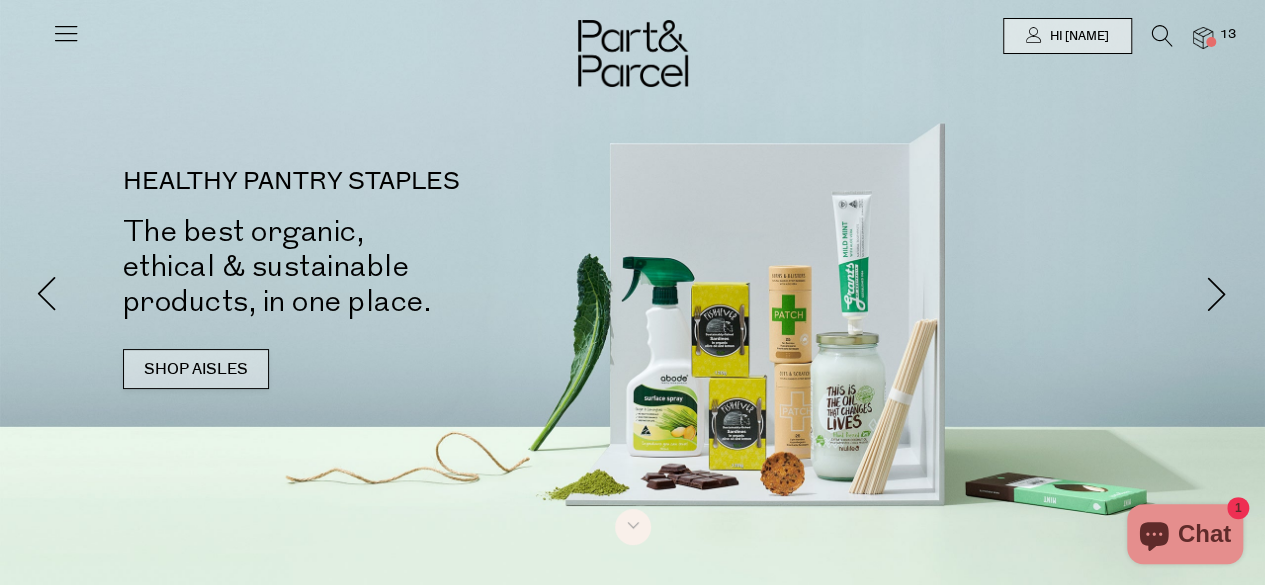 click on "SHOP AISLES" at bounding box center [196, 369] 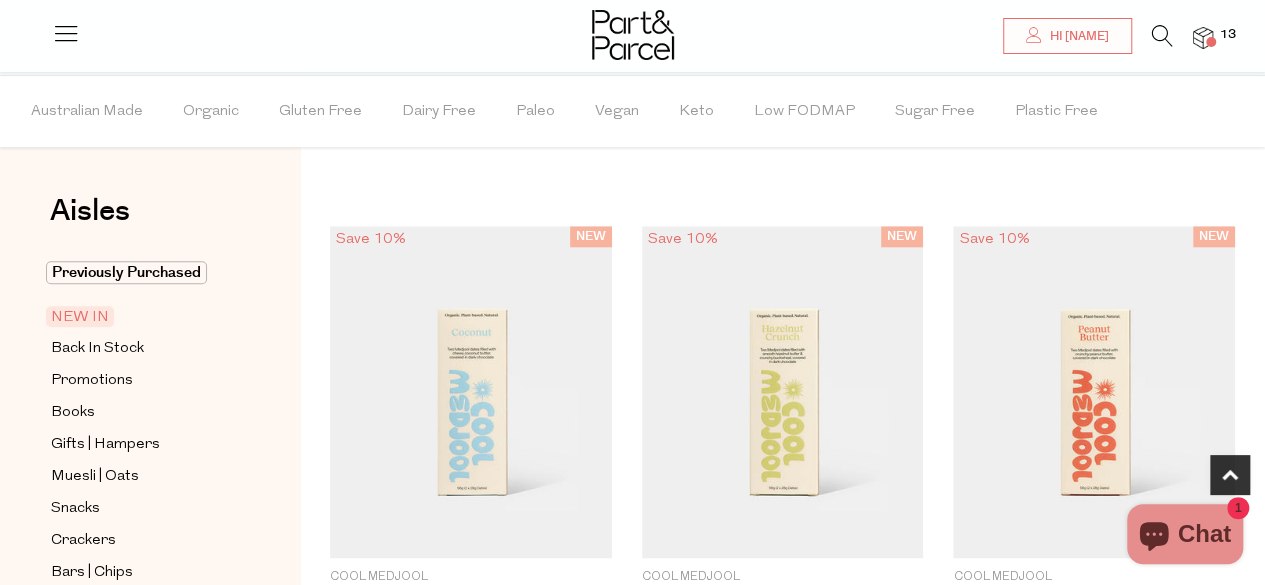 scroll, scrollTop: 930, scrollLeft: 0, axis: vertical 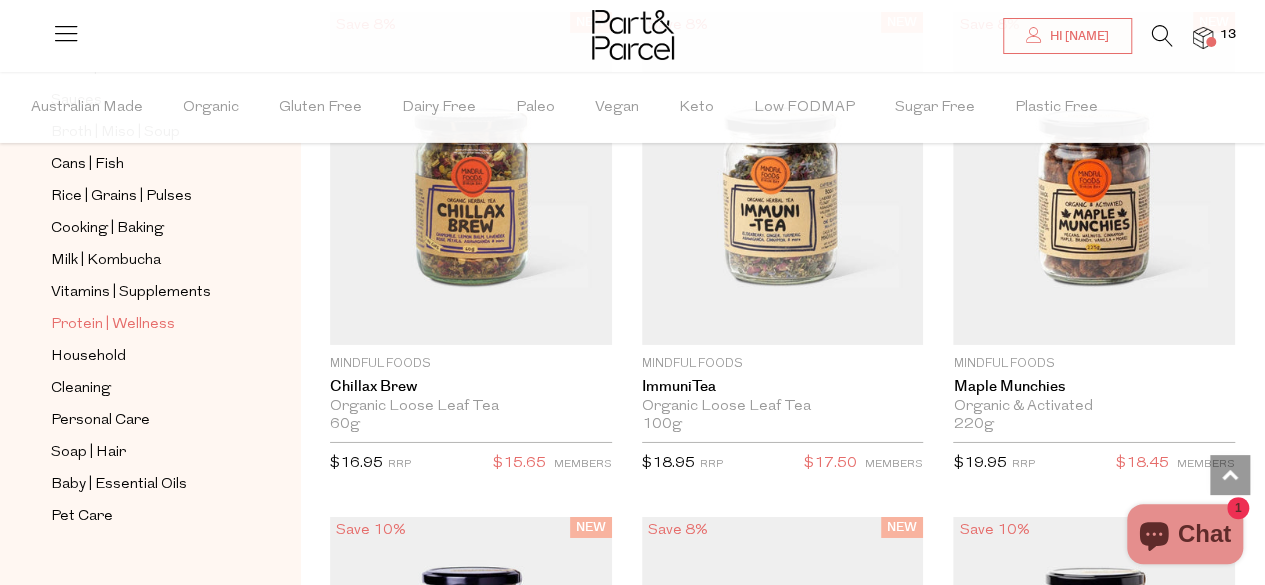 click on "Protein | Wellness" at bounding box center (113, 325) 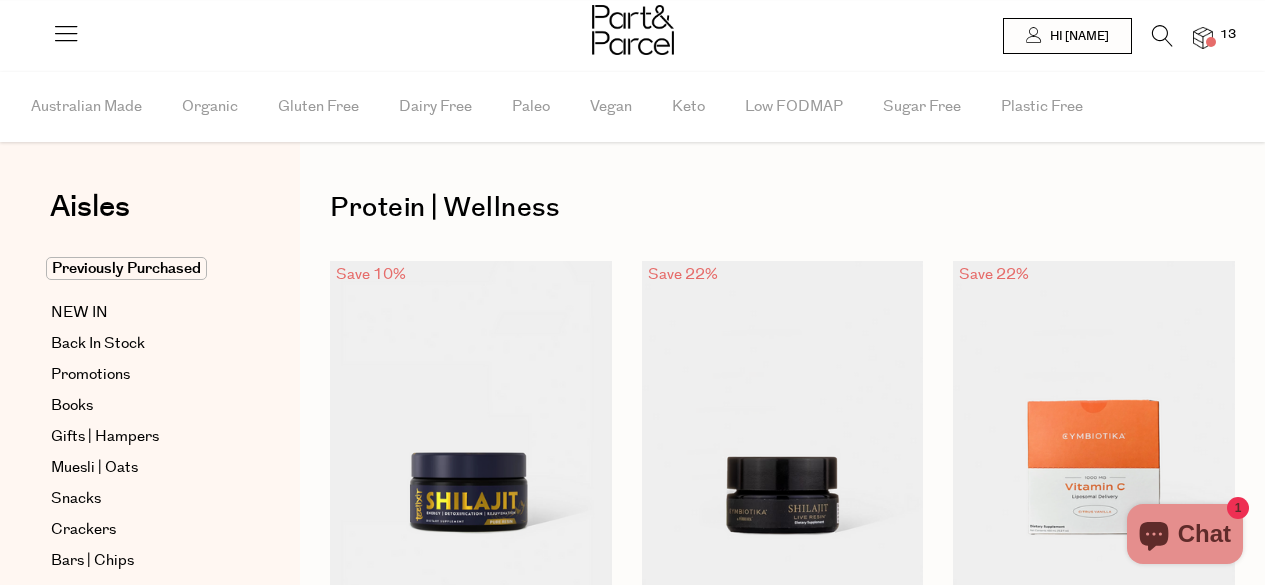 scroll, scrollTop: 0, scrollLeft: 0, axis: both 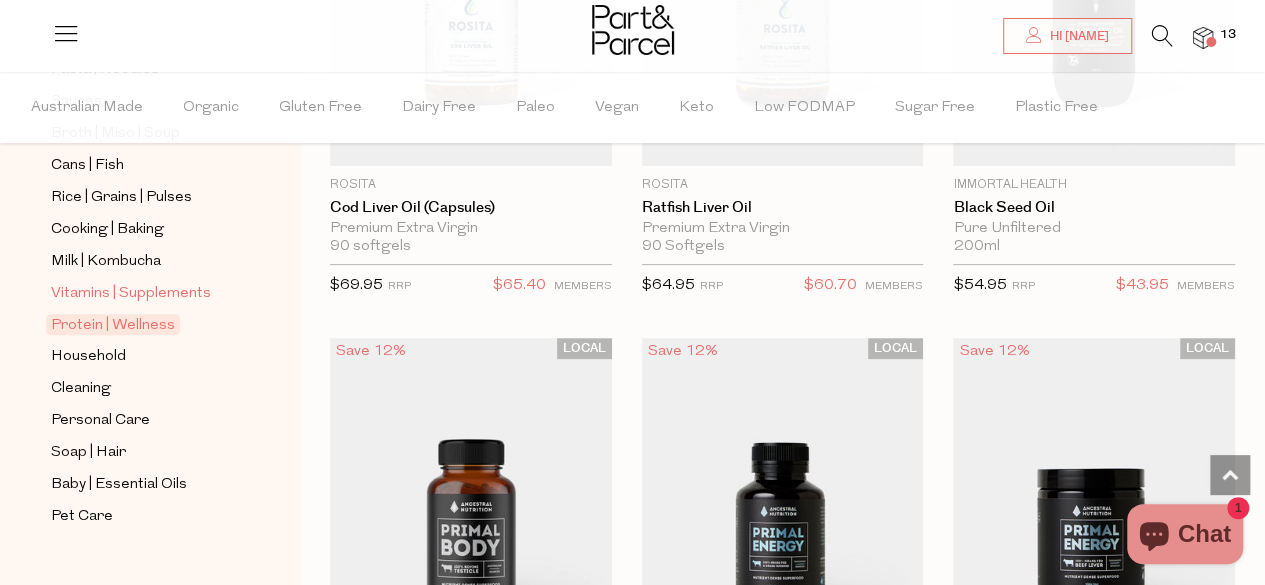 click on "Vitamins | Supplements" at bounding box center [131, 294] 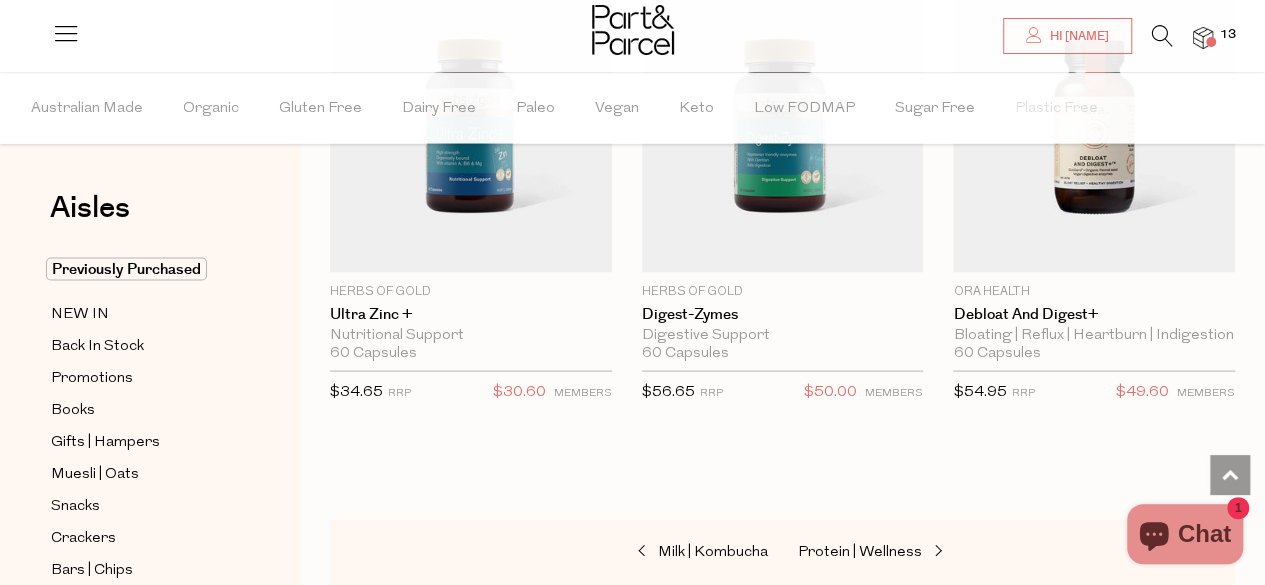 scroll, scrollTop: 1831, scrollLeft: 0, axis: vertical 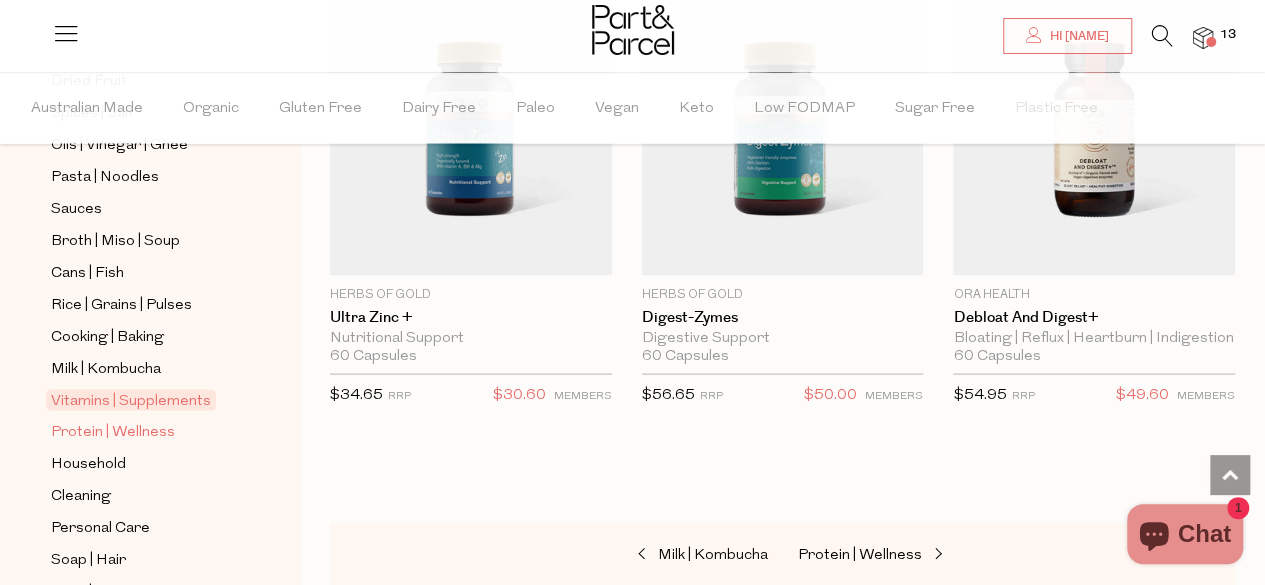 click on "Protein | Wellness" at bounding box center [113, 432] 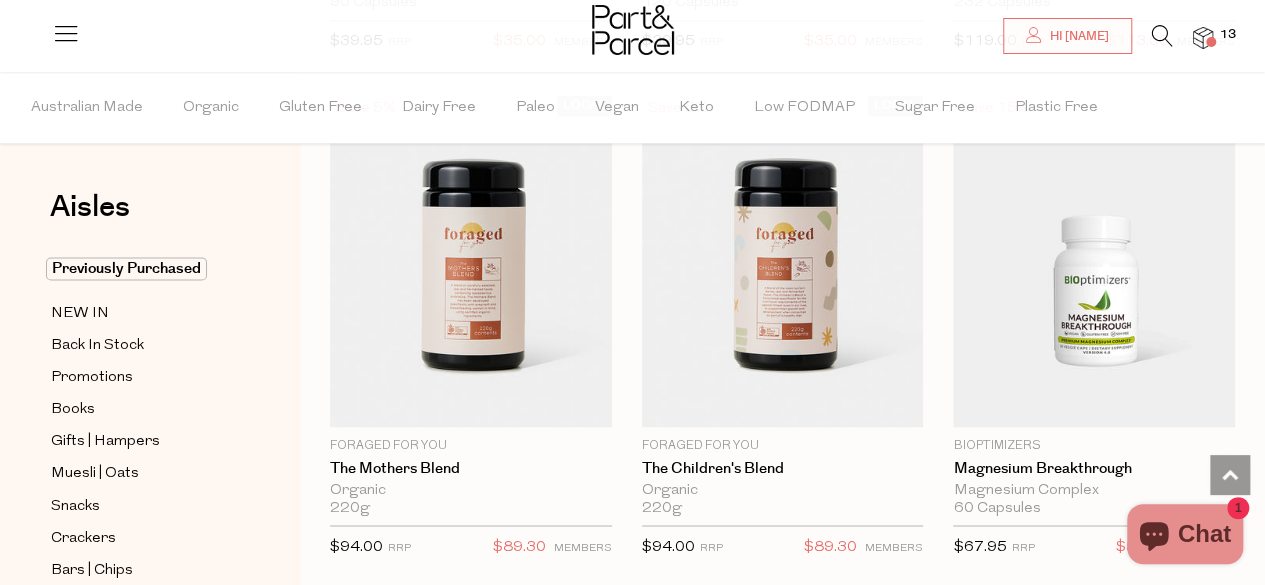 scroll, scrollTop: 5215, scrollLeft: 0, axis: vertical 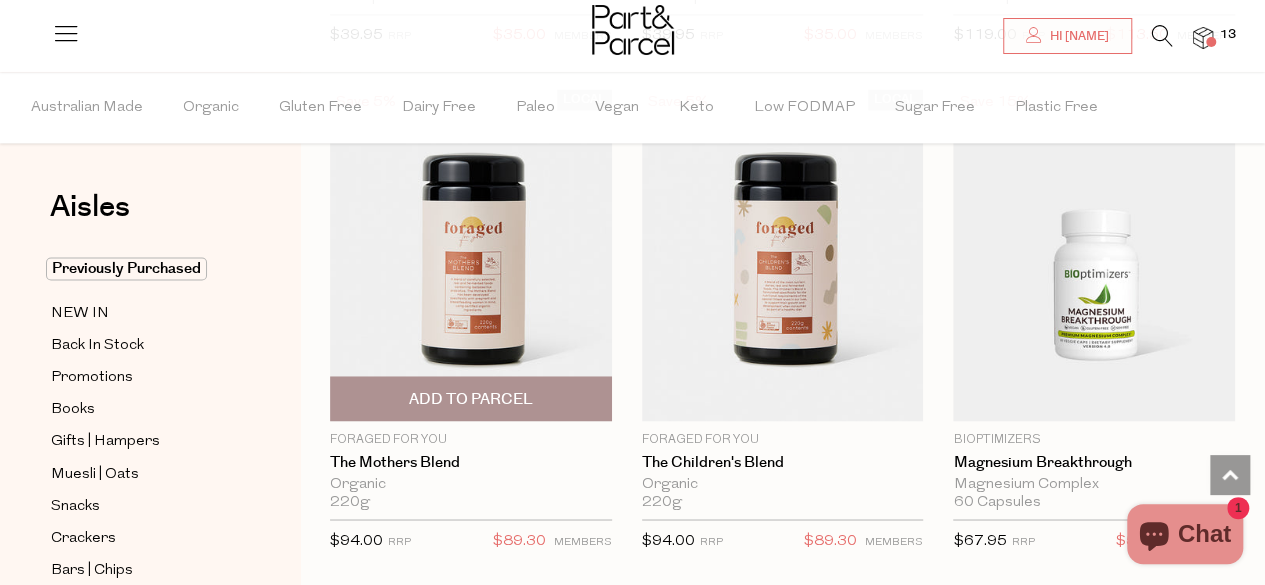 click at bounding box center (471, 255) 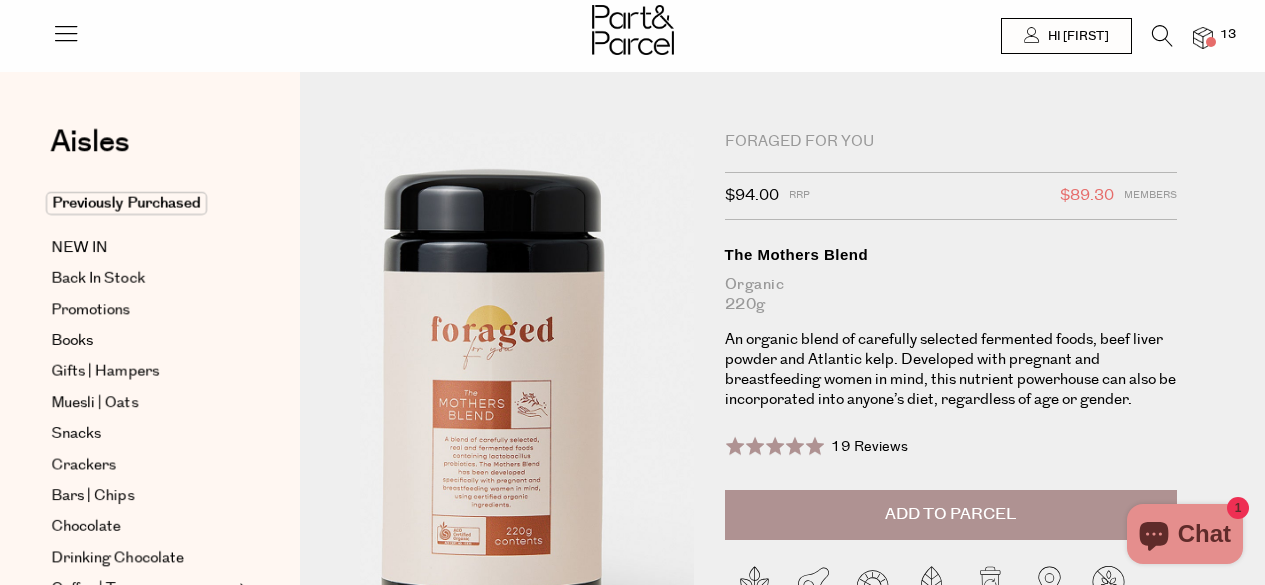 scroll, scrollTop: 0, scrollLeft: 0, axis: both 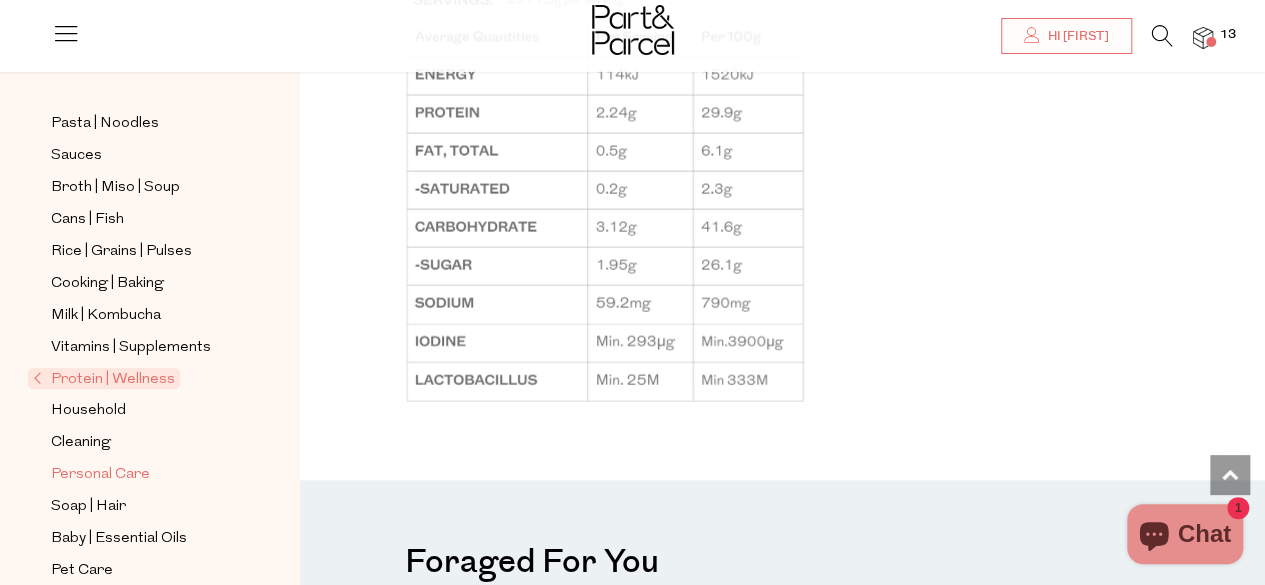 click on "Personal Care" at bounding box center [100, 476] 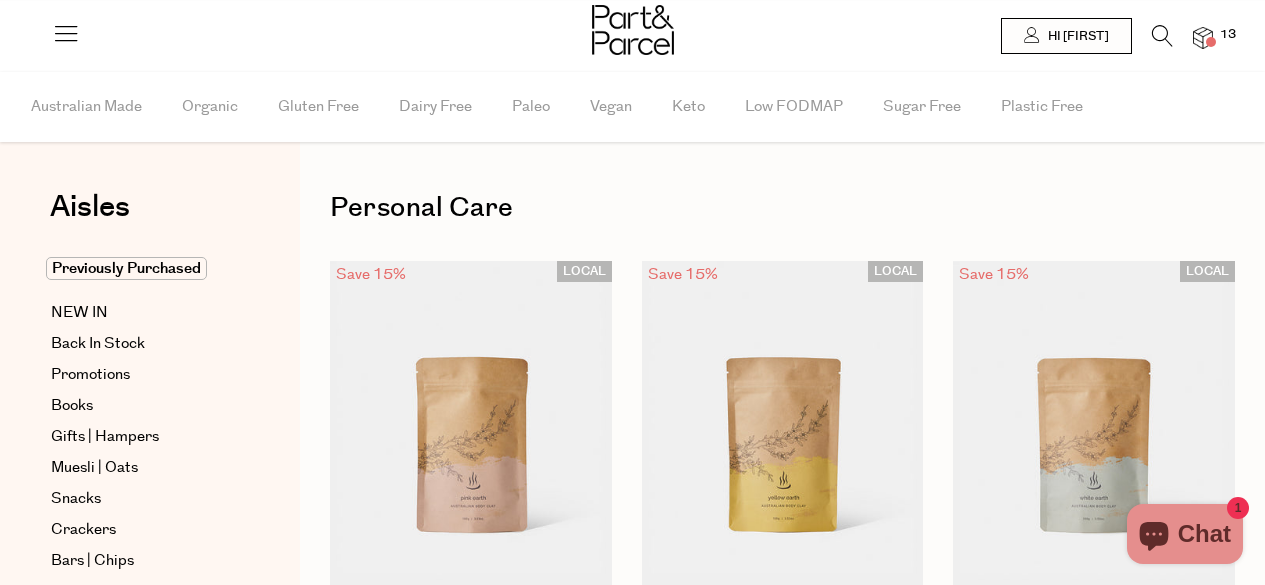 scroll, scrollTop: 0, scrollLeft: 0, axis: both 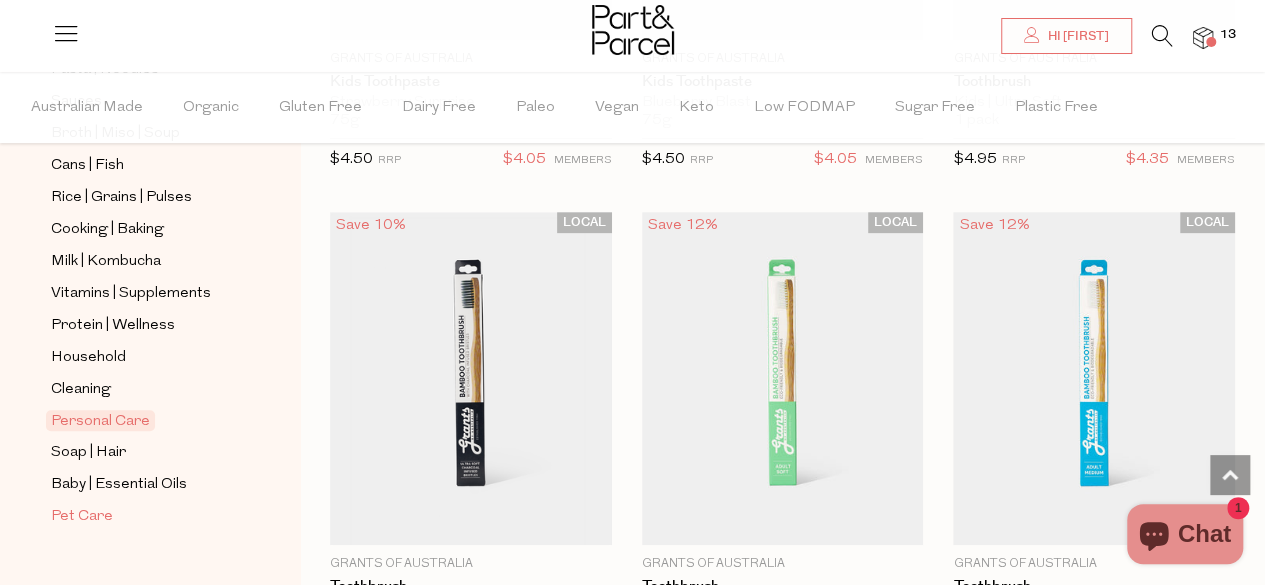 click on "Pet Care" at bounding box center [82, 517] 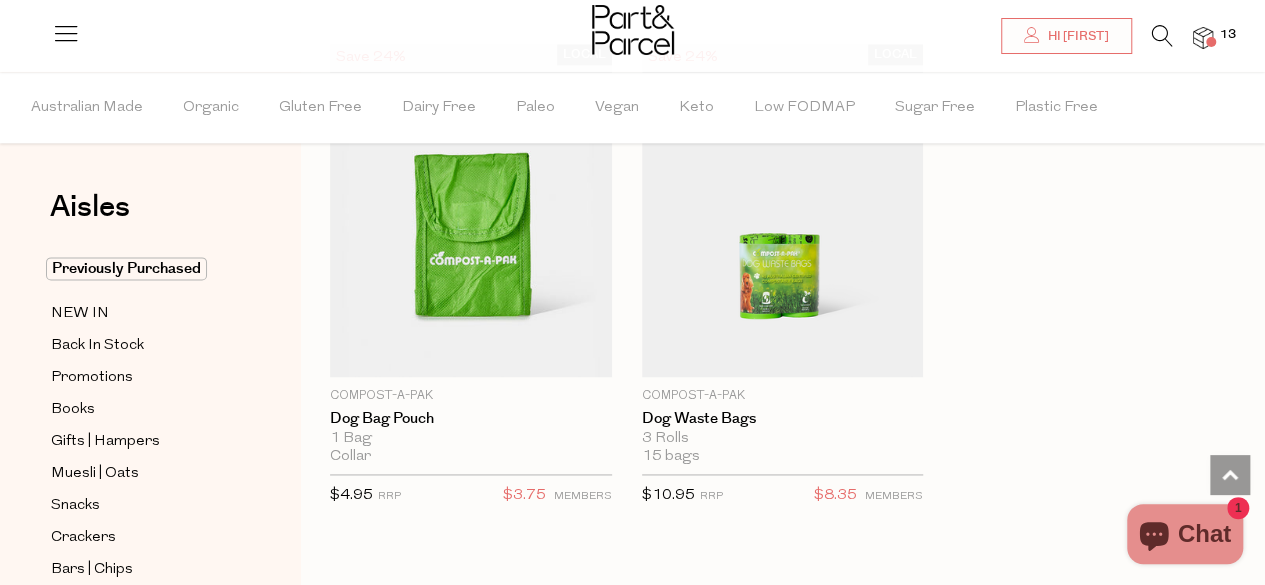 scroll, scrollTop: 1233, scrollLeft: 0, axis: vertical 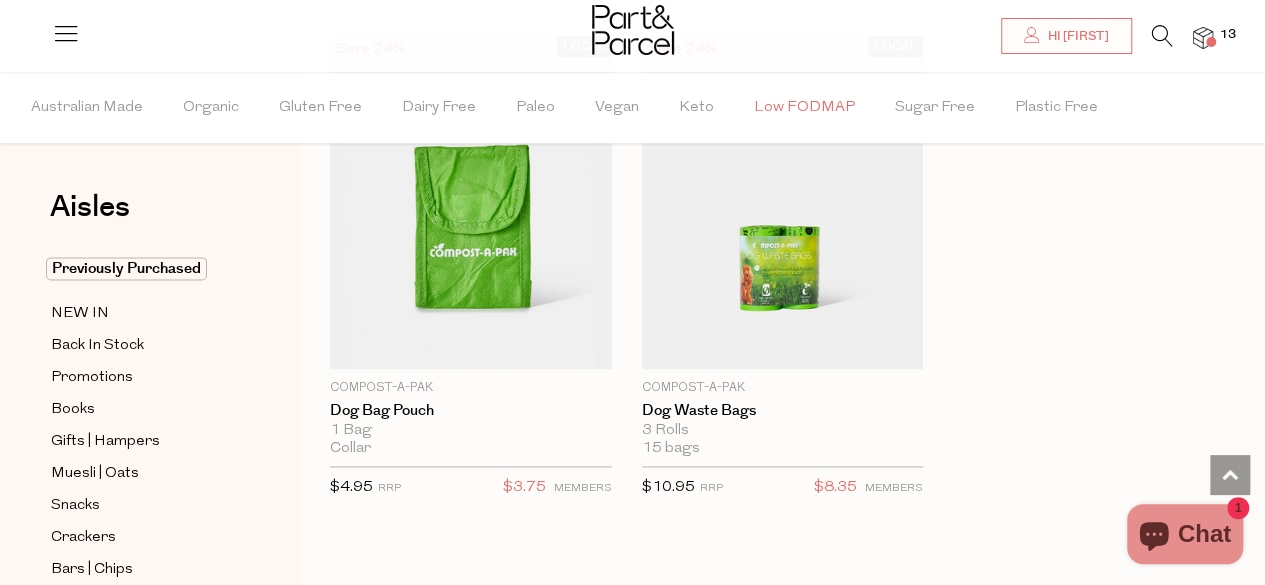 click on "Low FODMAP" at bounding box center (804, 108) 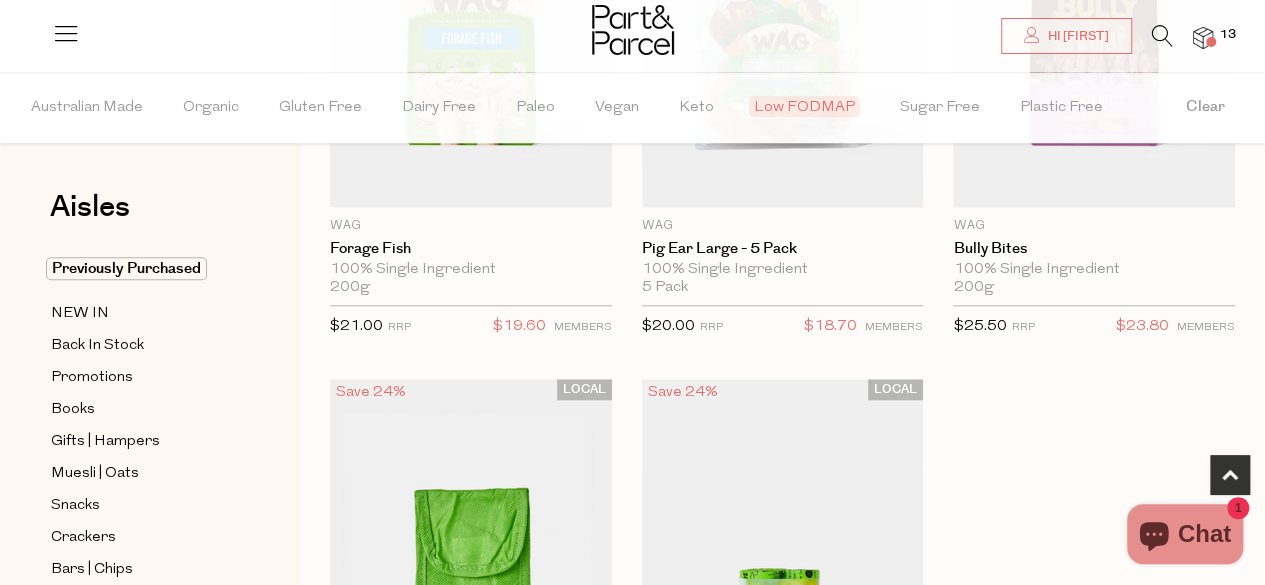 scroll, scrollTop: 907, scrollLeft: 0, axis: vertical 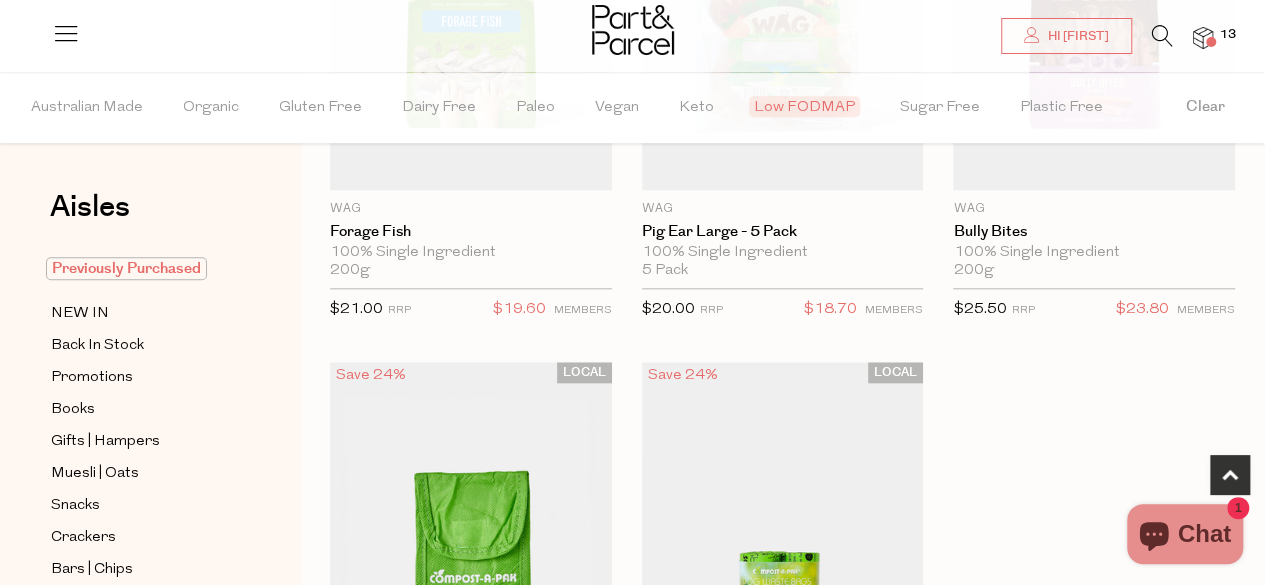 click on "Previously Purchased" at bounding box center [126, 268] 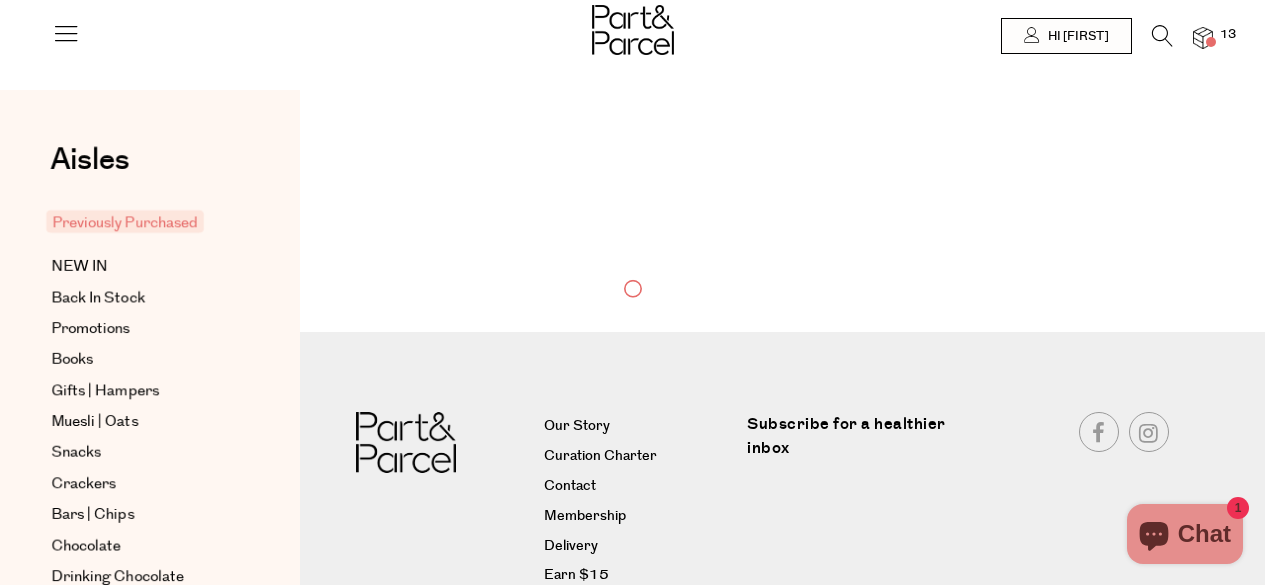 scroll, scrollTop: 0, scrollLeft: 0, axis: both 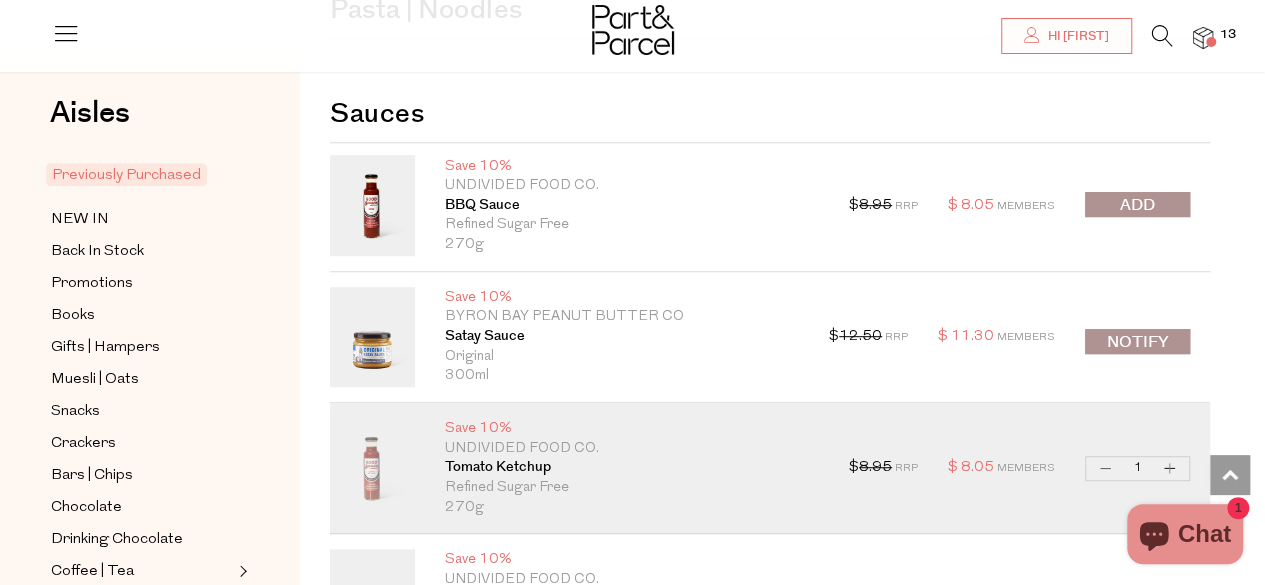 click at bounding box center [1203, 38] 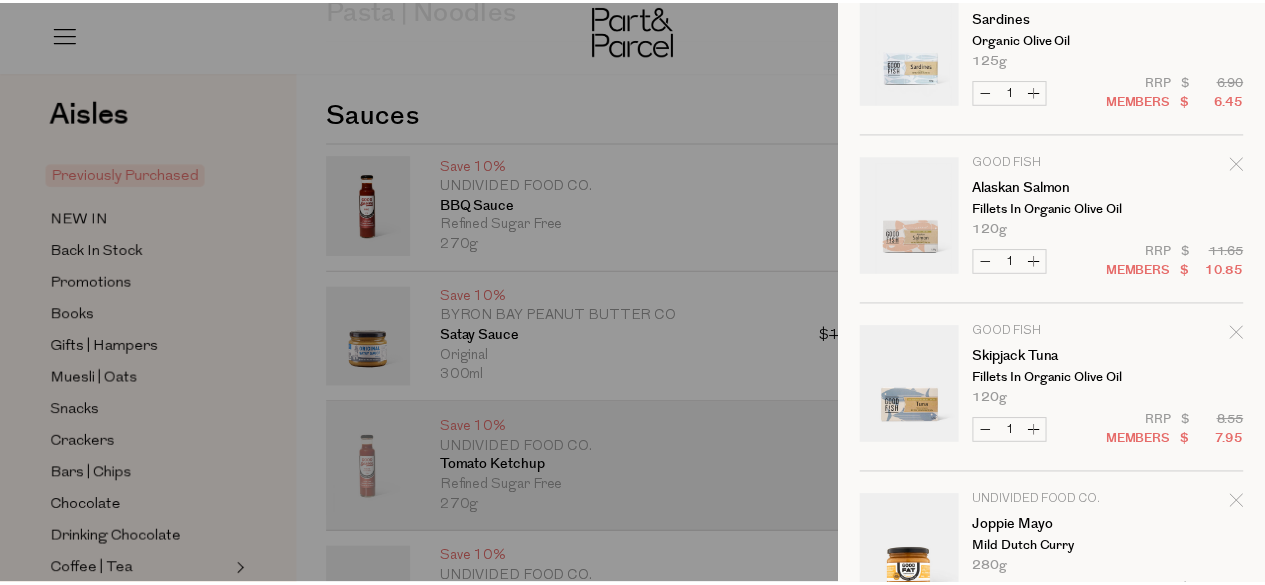 scroll, scrollTop: 0, scrollLeft: 0, axis: both 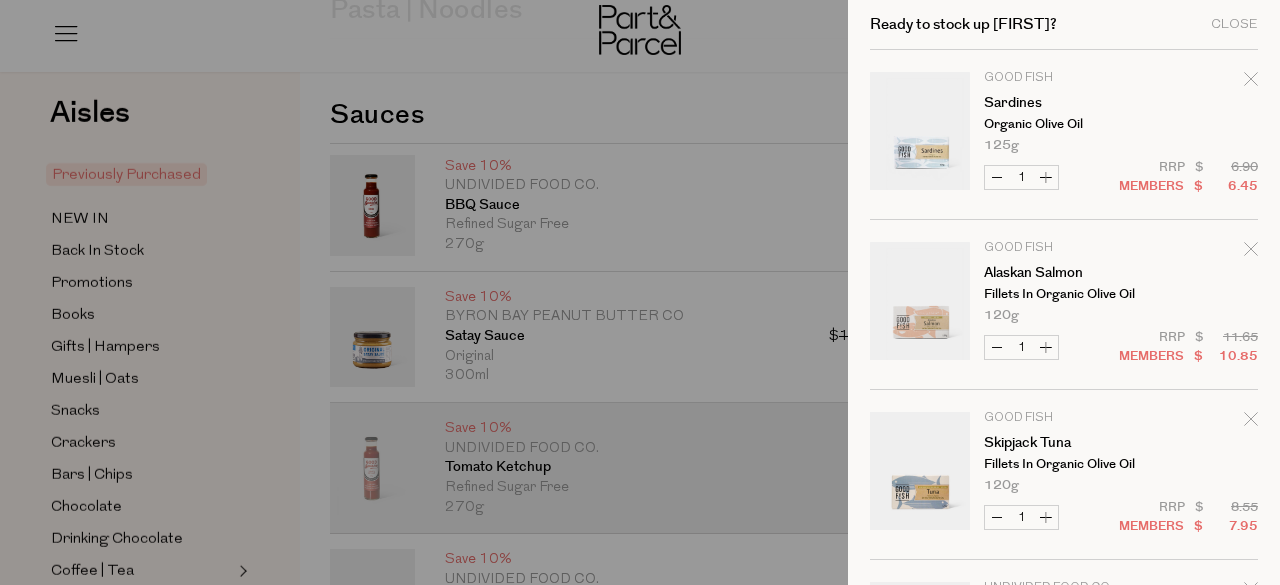 click at bounding box center (640, 292) 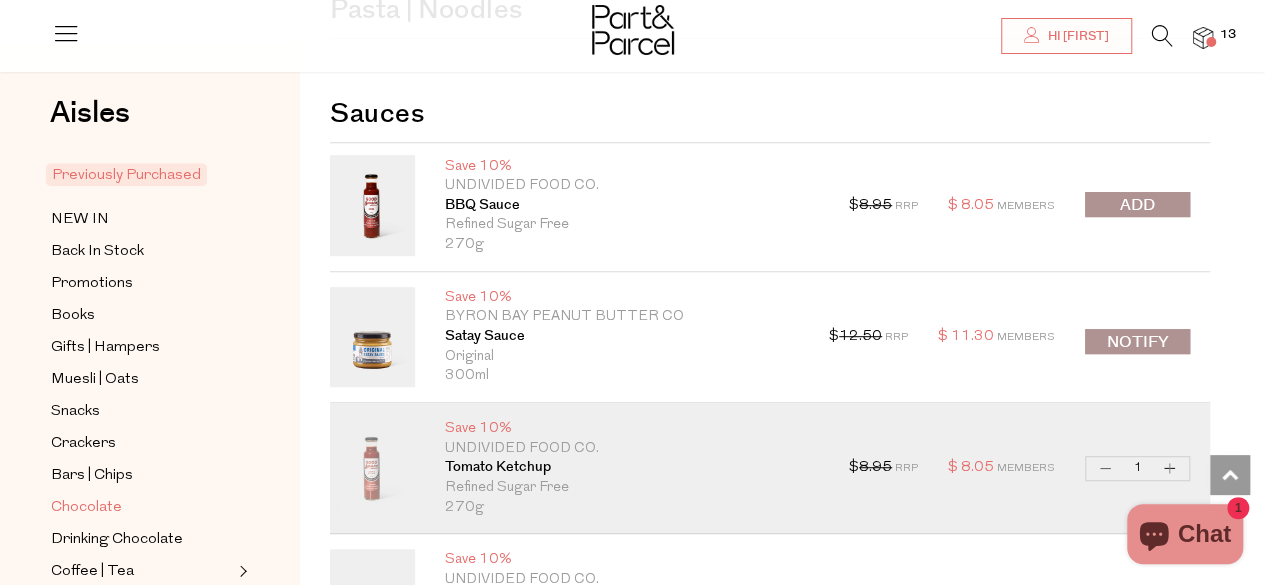 click on "Chocolate" at bounding box center (86, 508) 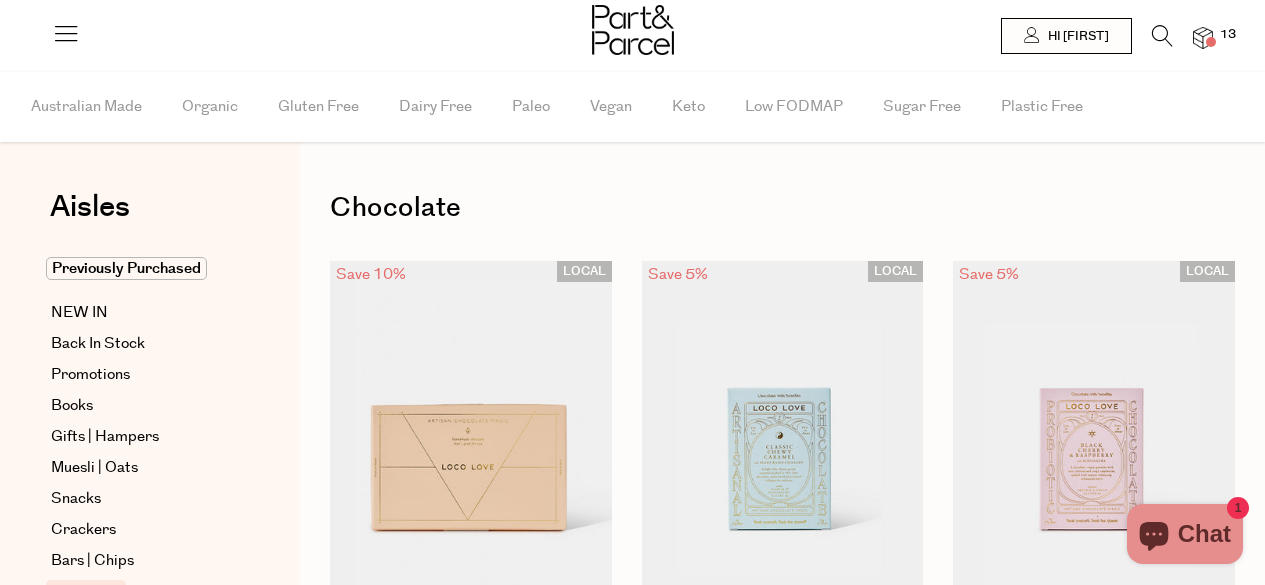 scroll, scrollTop: 0, scrollLeft: 0, axis: both 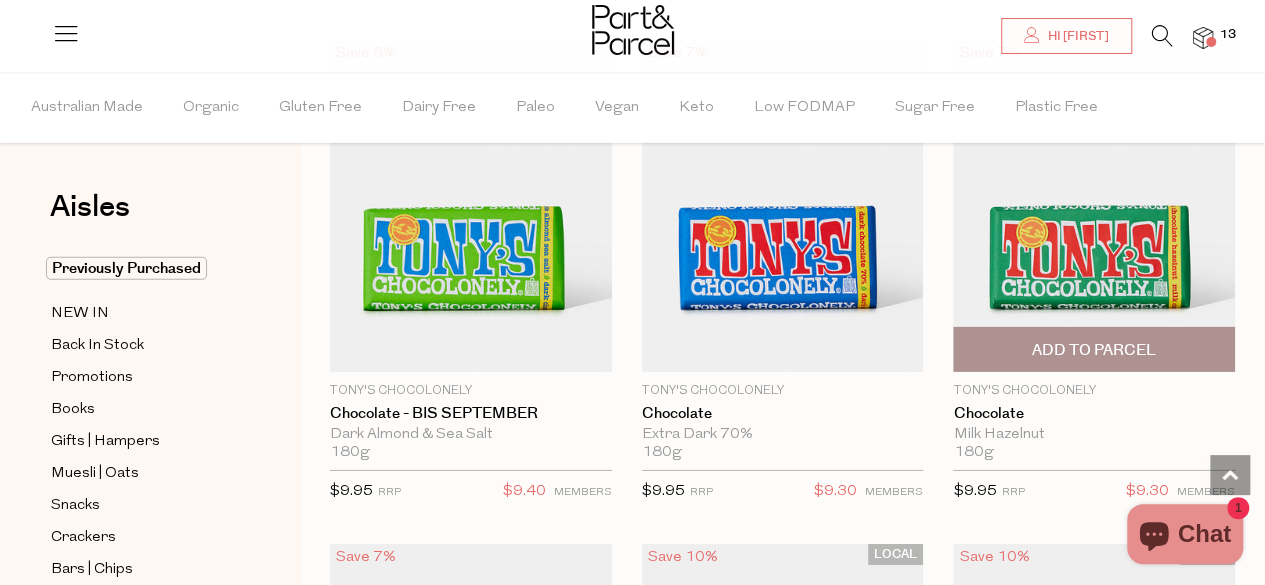 click on "Add To Parcel" at bounding box center (1094, 349) 